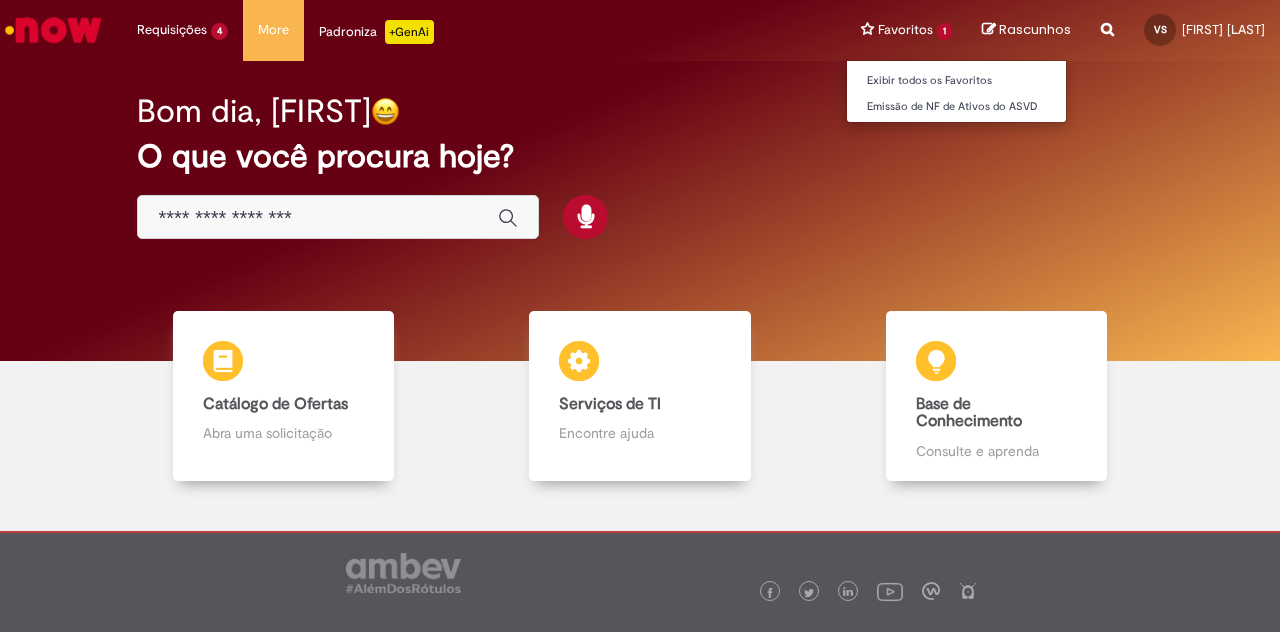 scroll, scrollTop: 0, scrollLeft: 0, axis: both 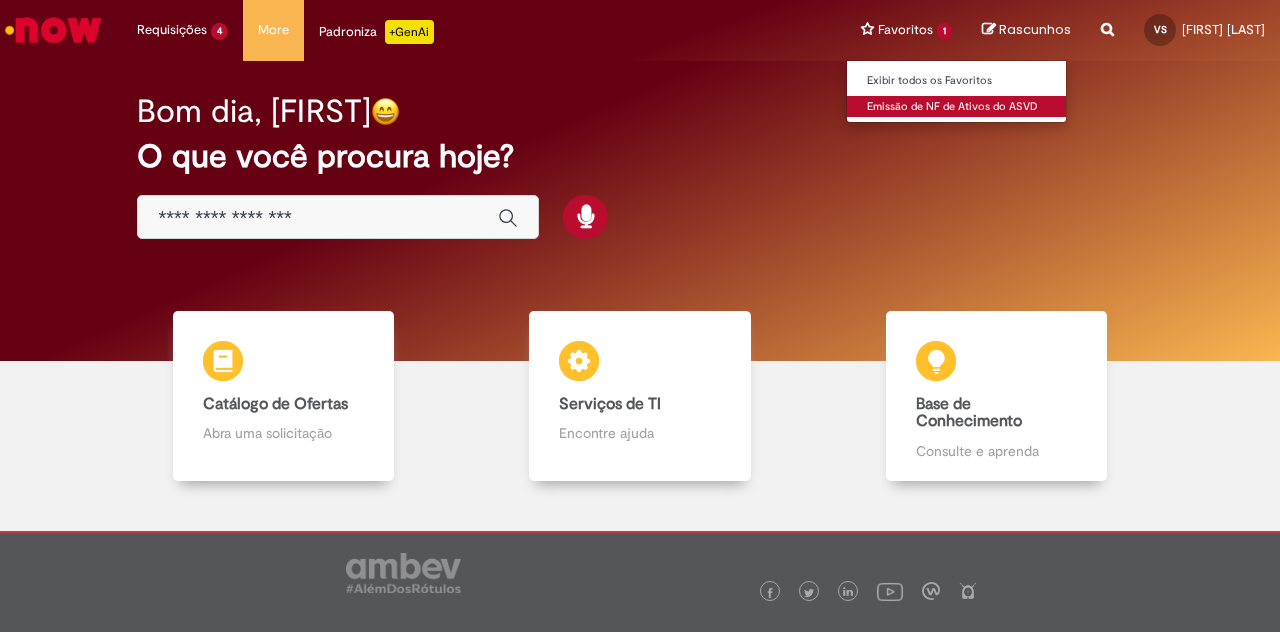 click on "Emissão de NF de Ativos do ASVD" at bounding box center [957, 107] 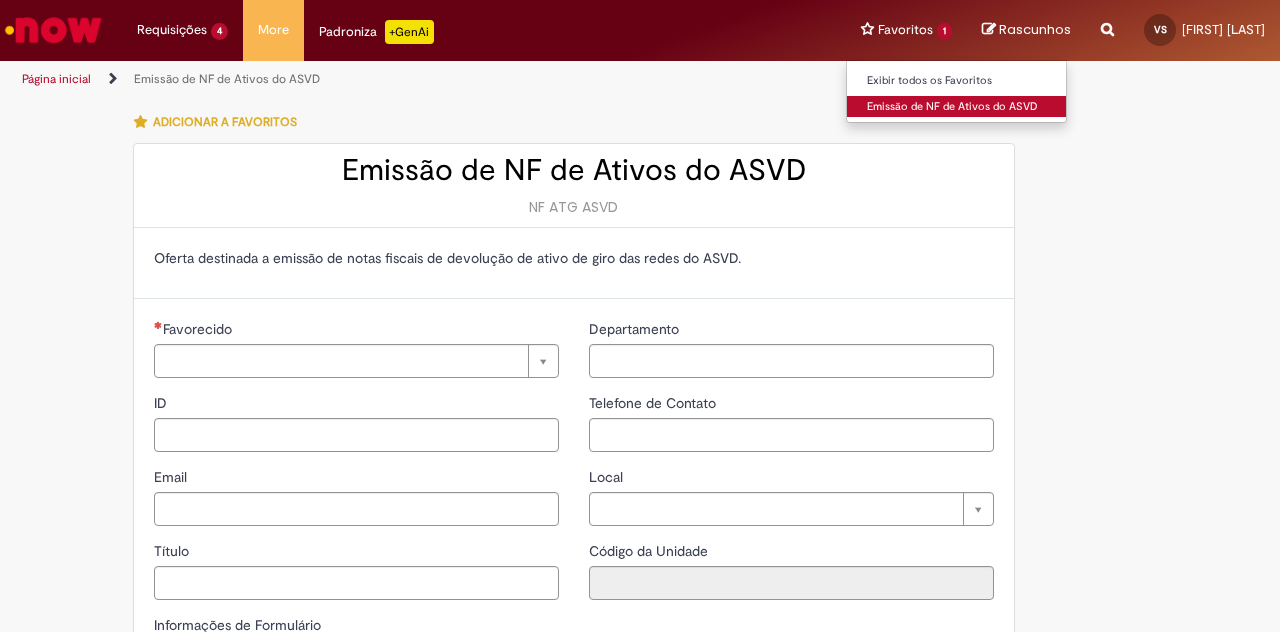 type on "**********" 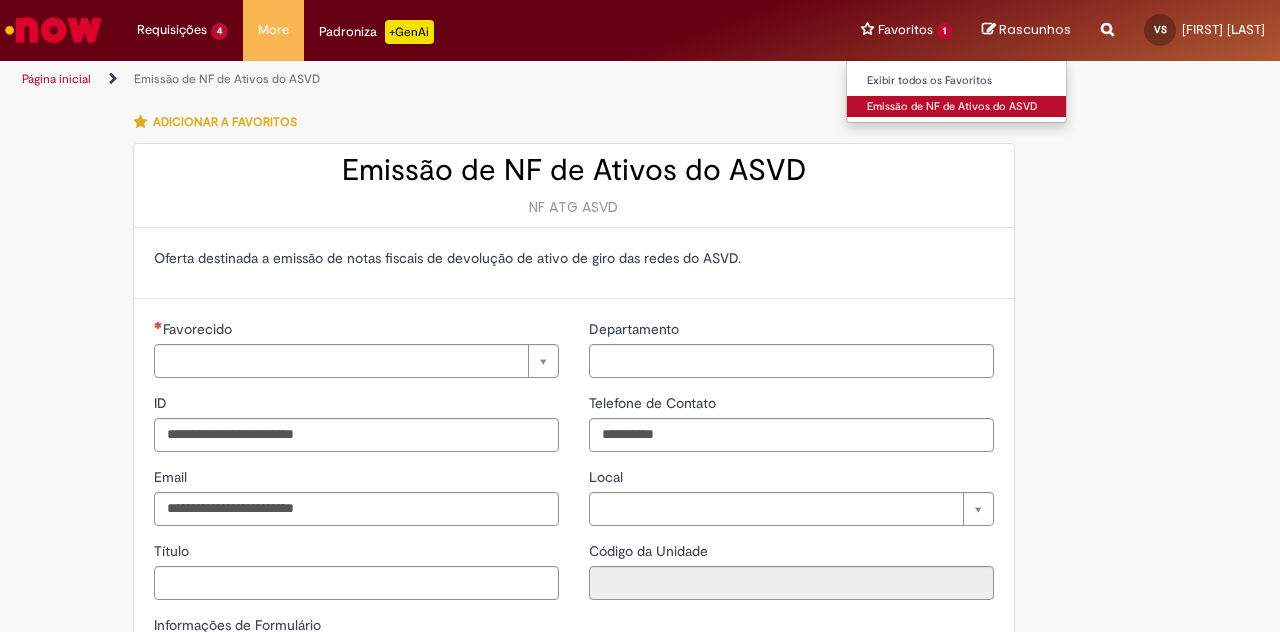 type on "**********" 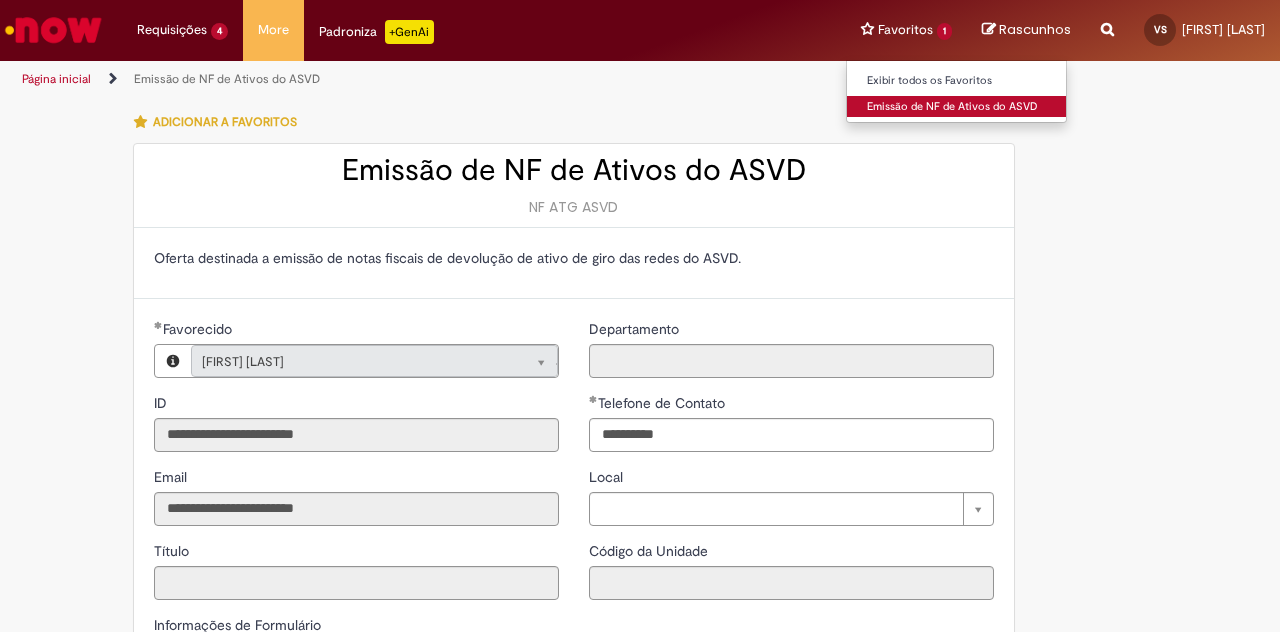 type on "**********" 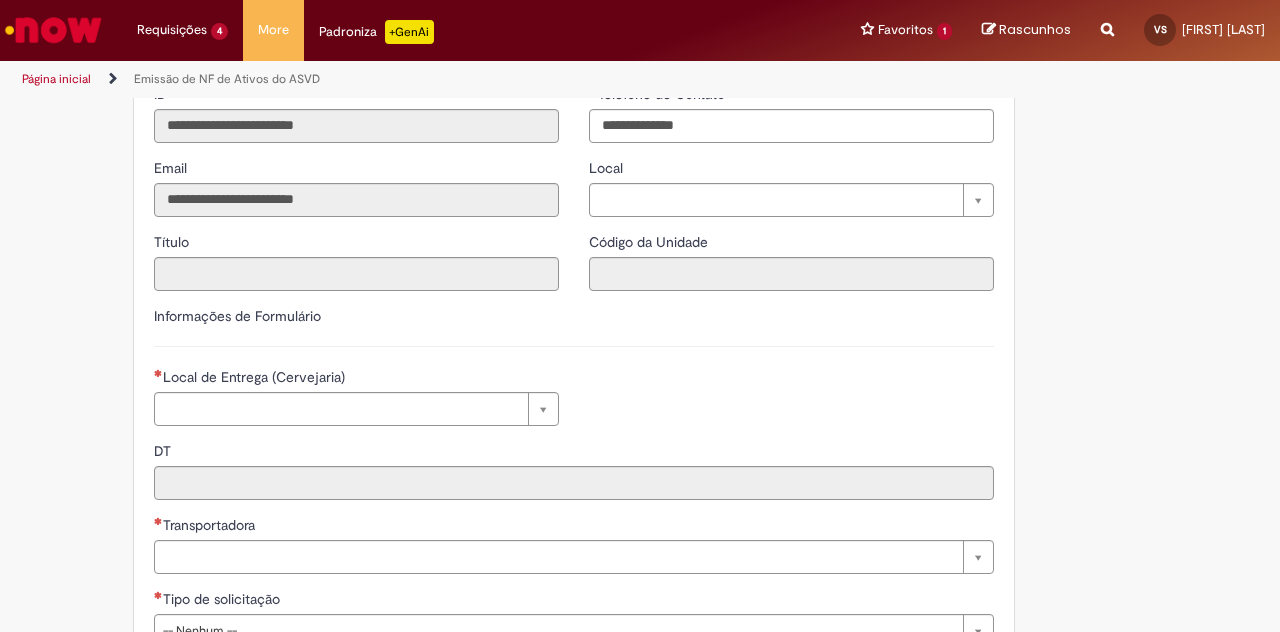 scroll, scrollTop: 316, scrollLeft: 0, axis: vertical 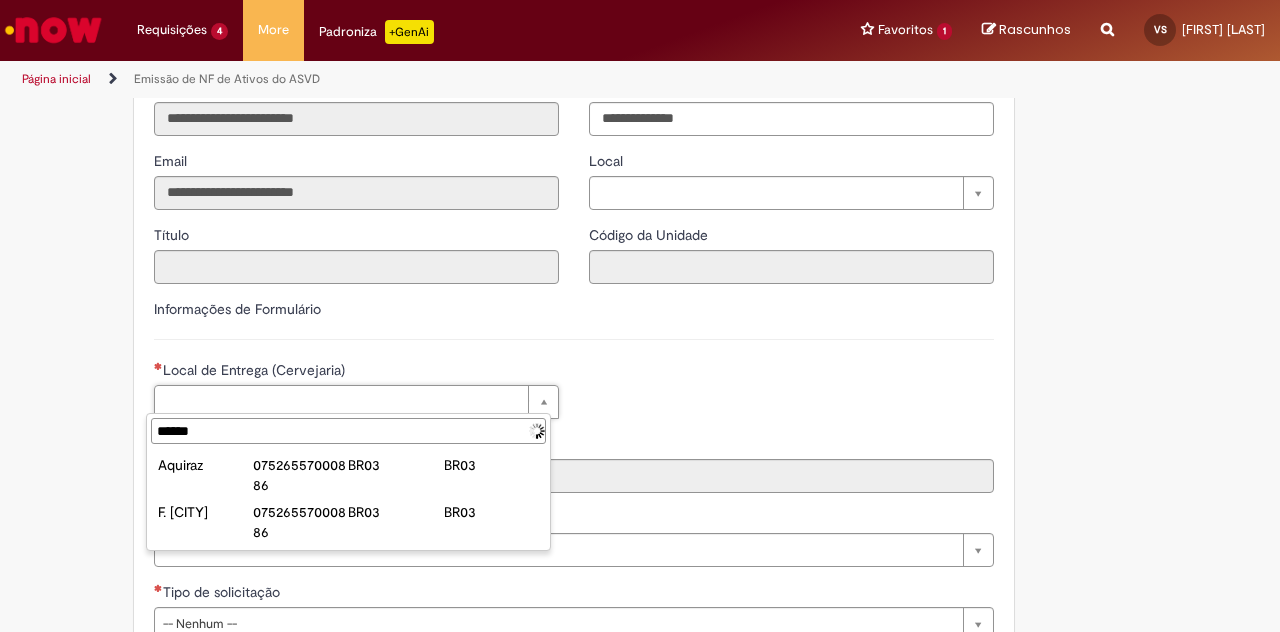 type on "*******" 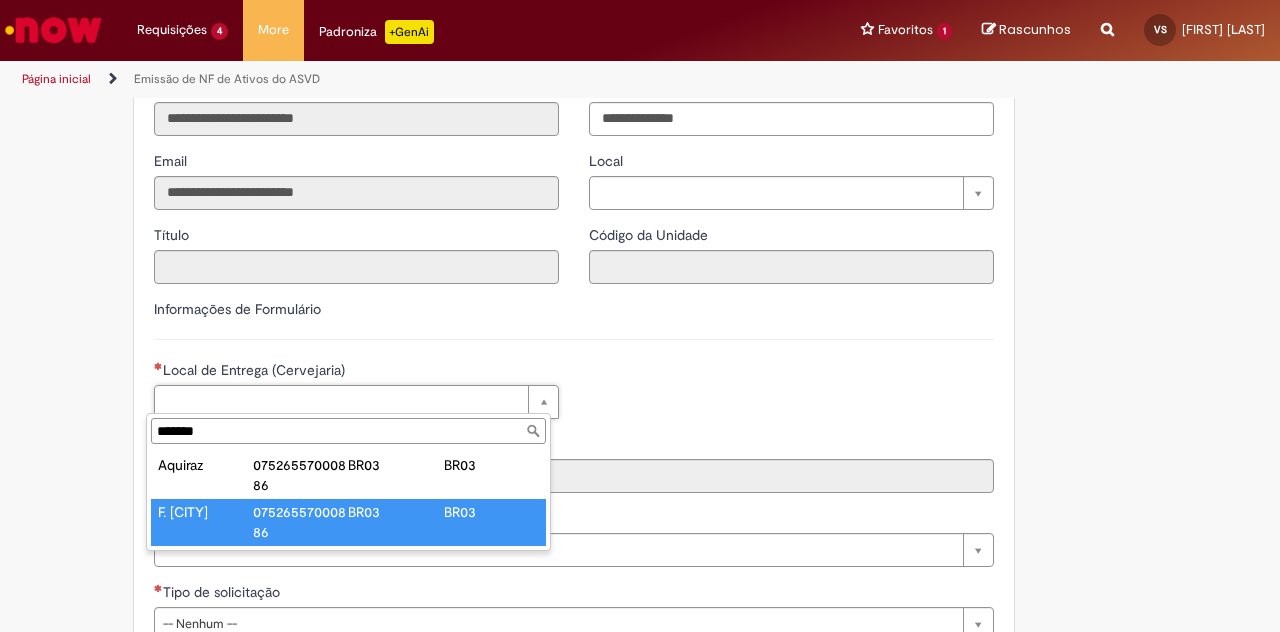 type on "**********" 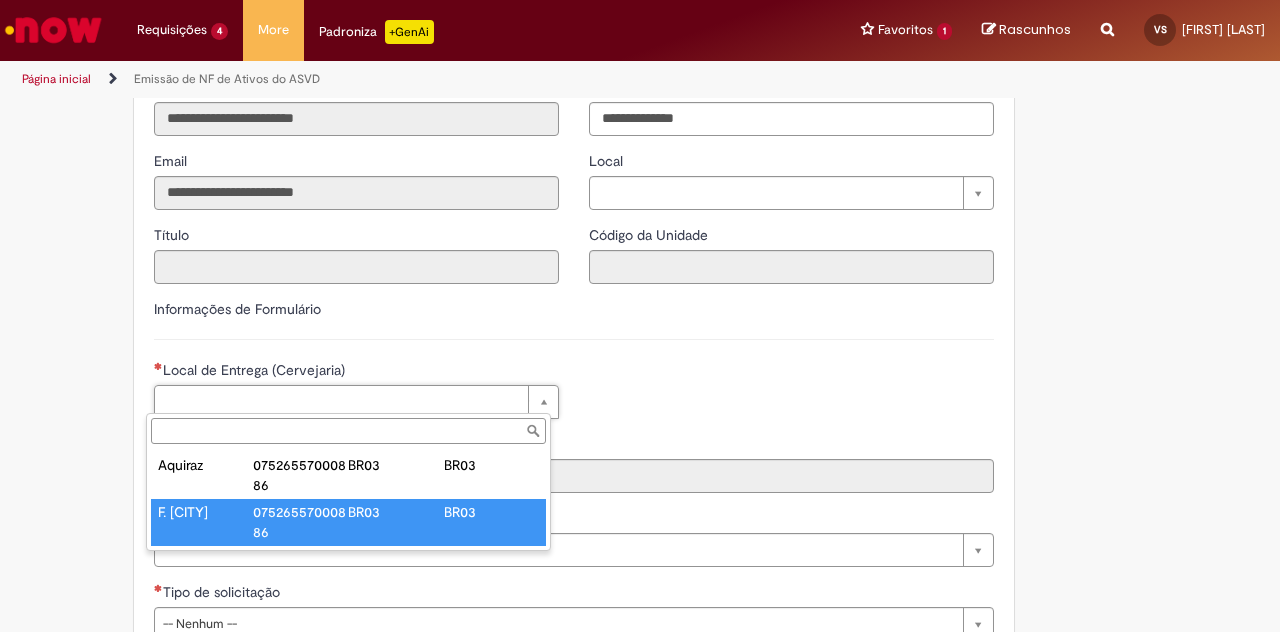 type on "****" 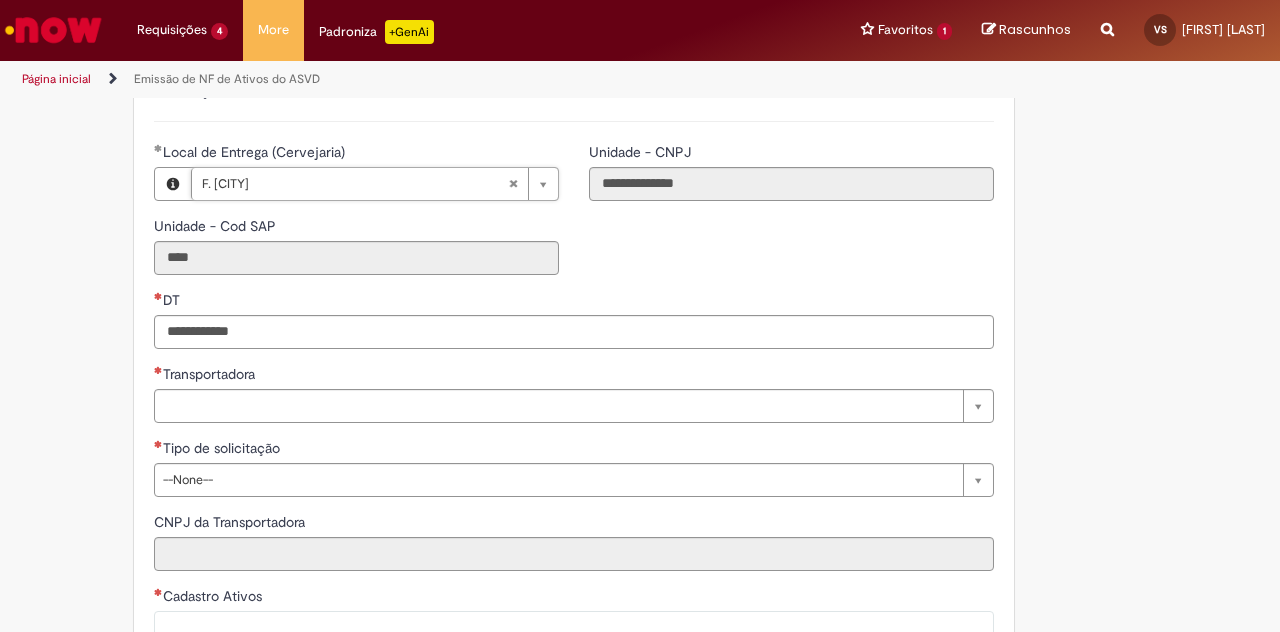 scroll, scrollTop: 539, scrollLeft: 0, axis: vertical 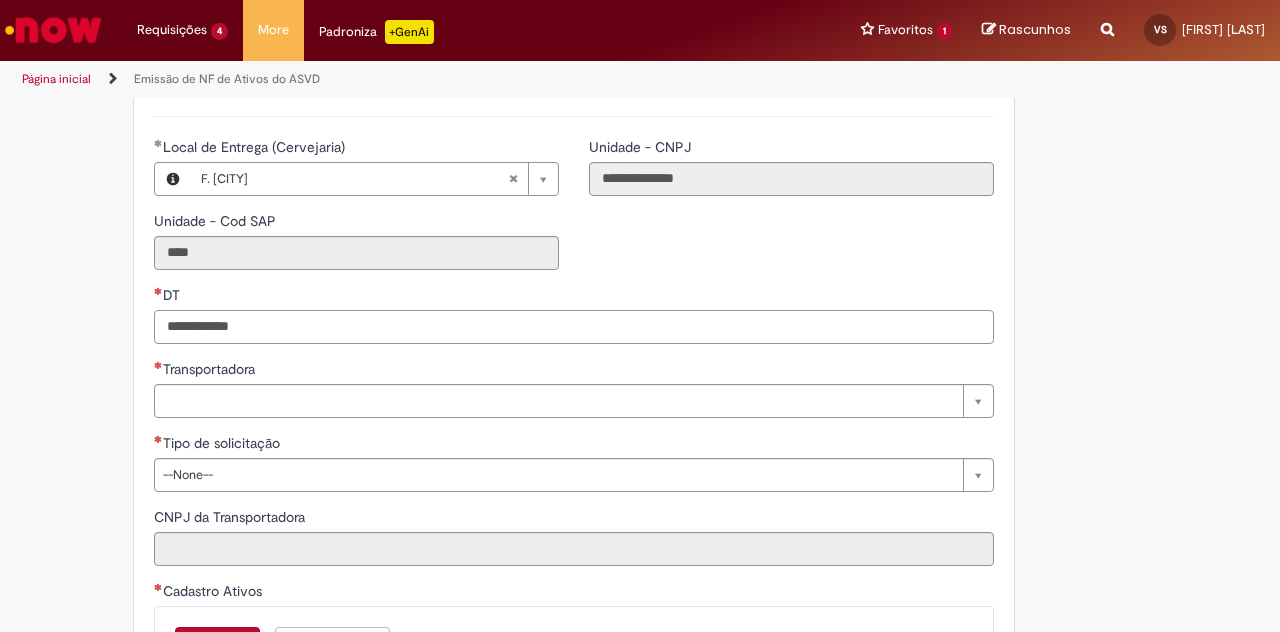click on "DT" at bounding box center [574, 327] 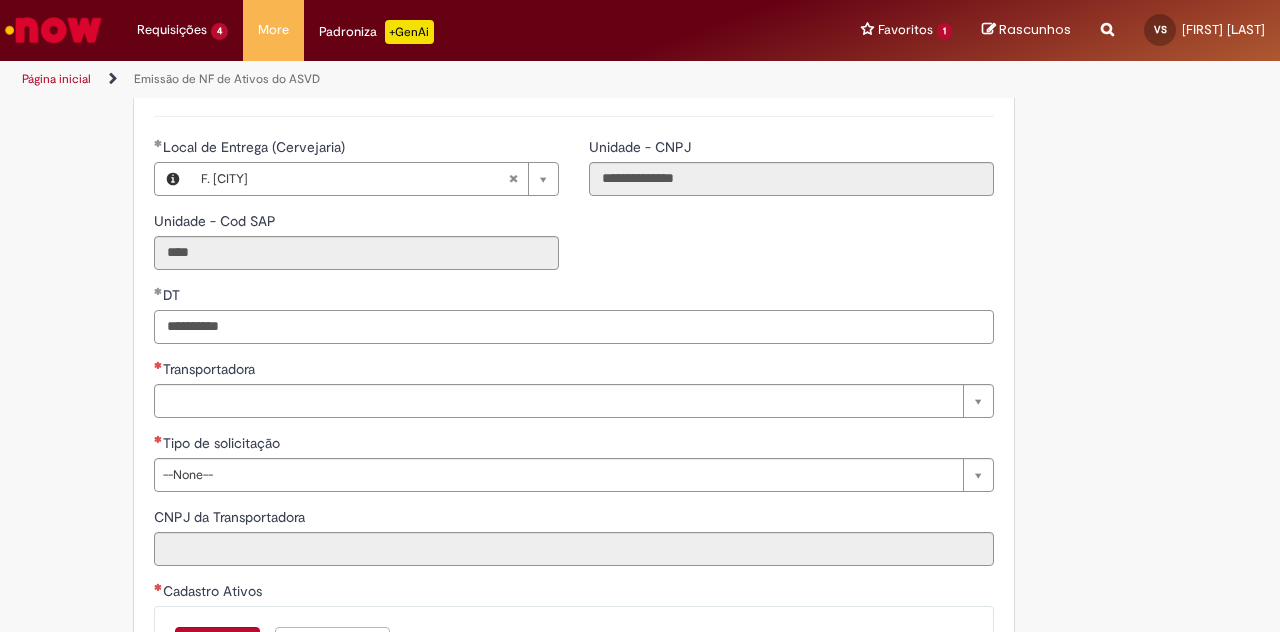 type on "**********" 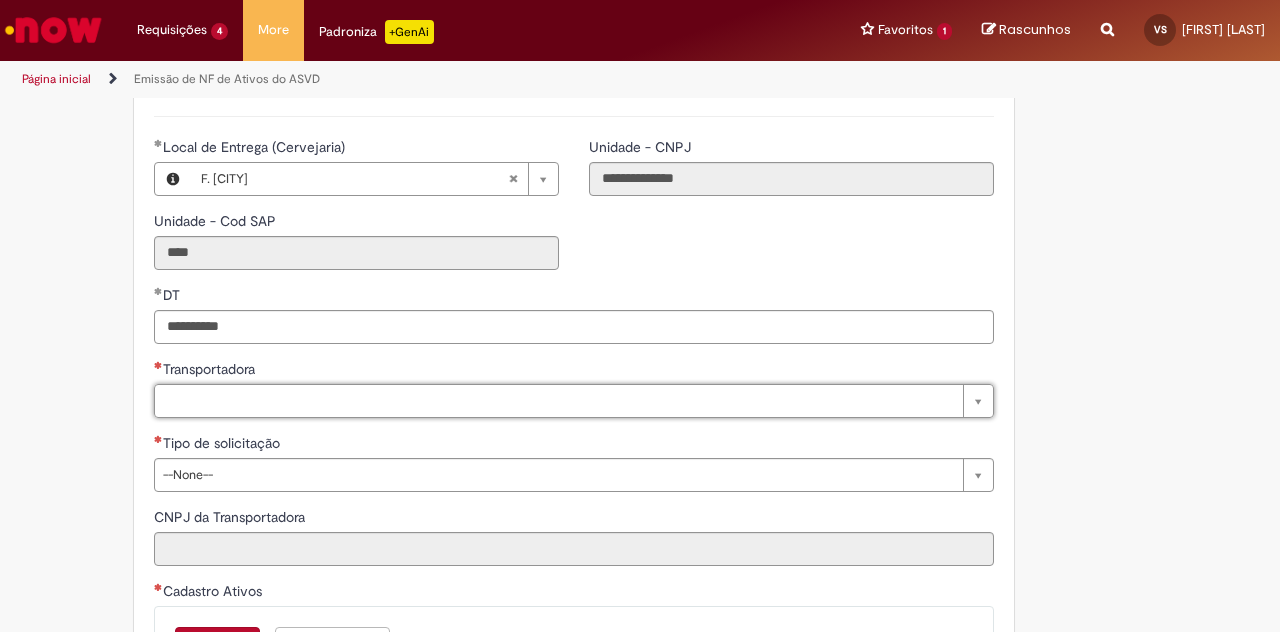 type on "*" 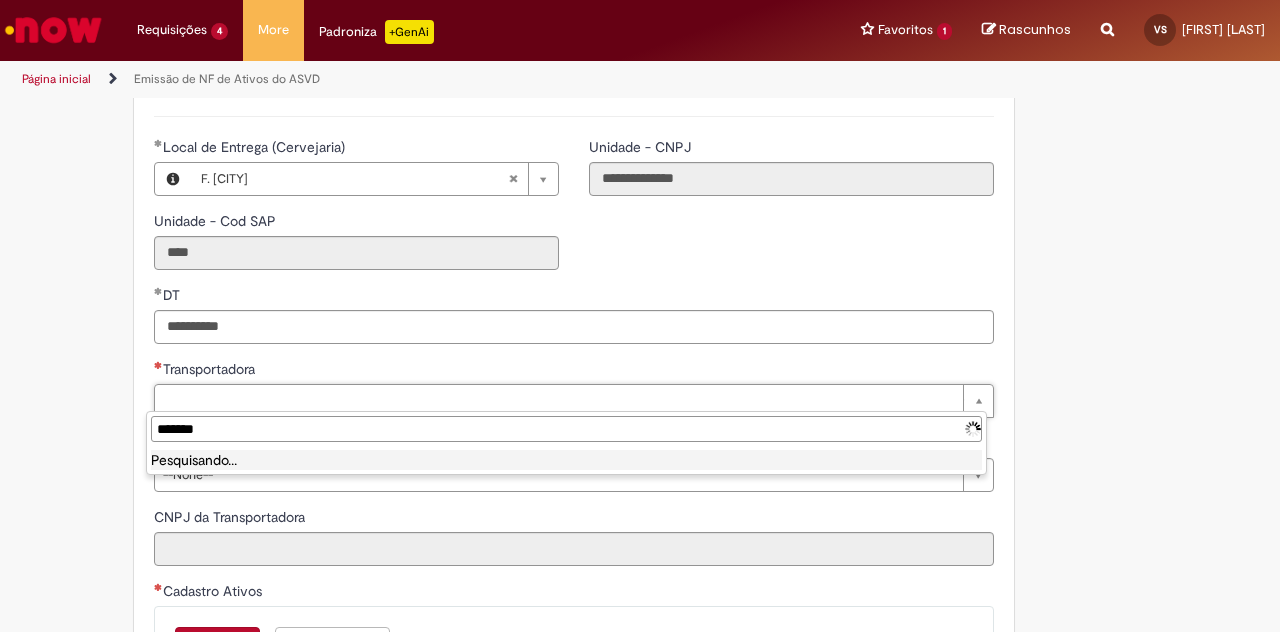 type on "********" 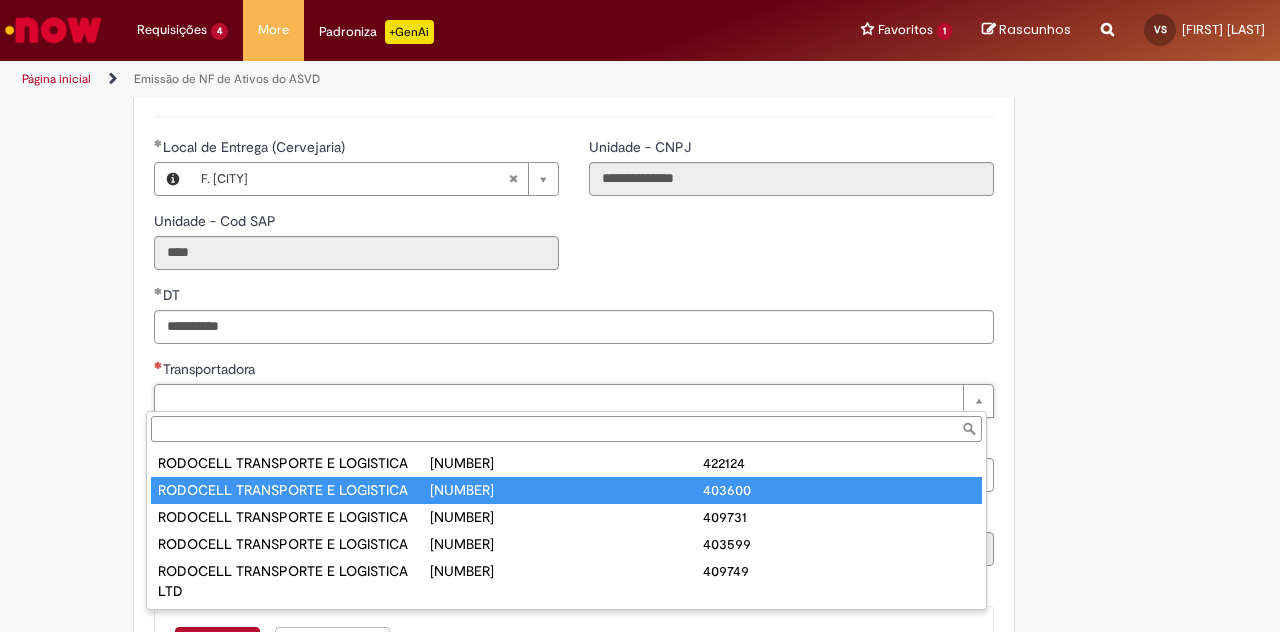 type on "**********" 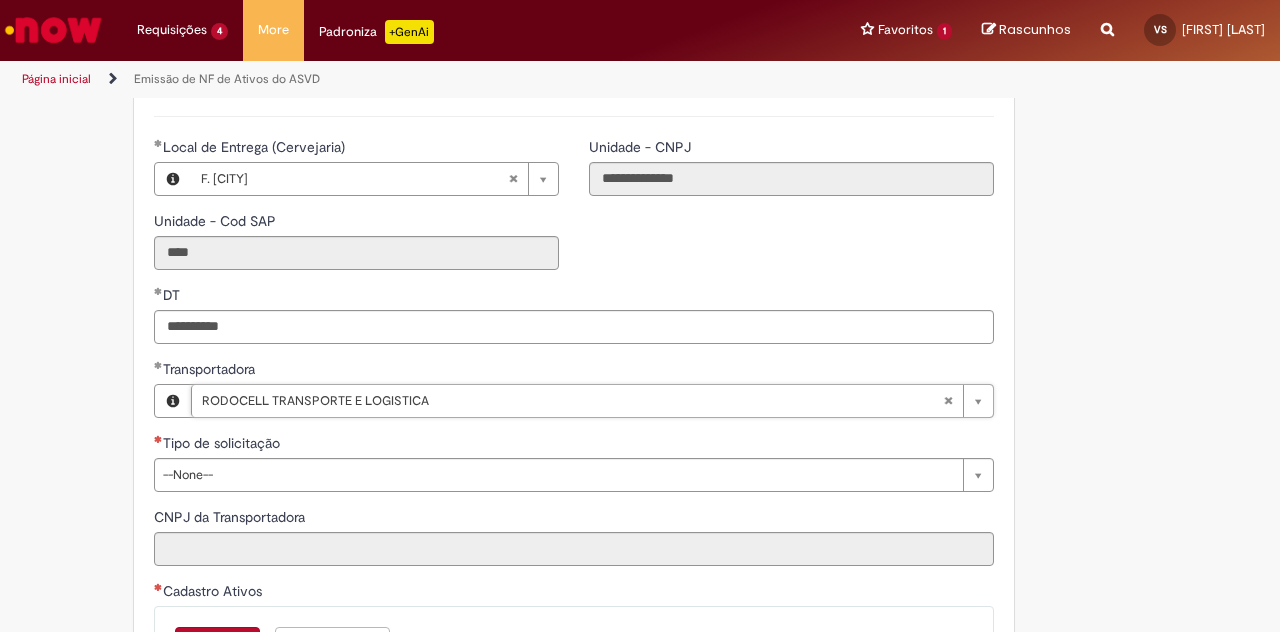 type on "**********" 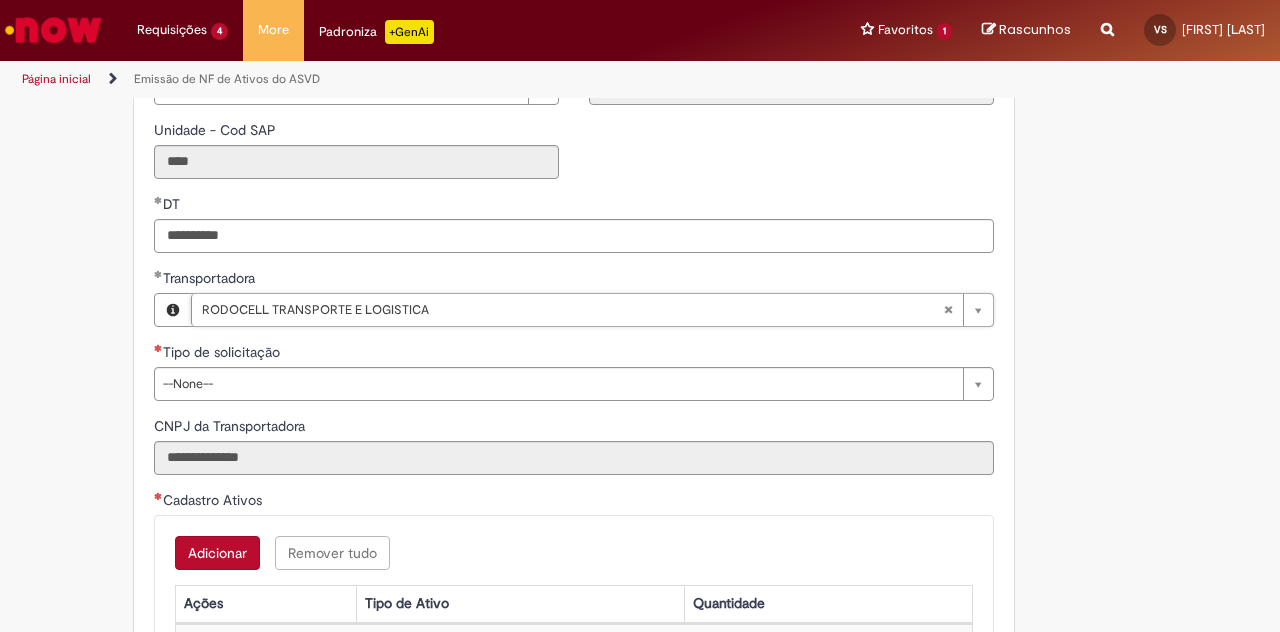scroll, scrollTop: 631, scrollLeft: 0, axis: vertical 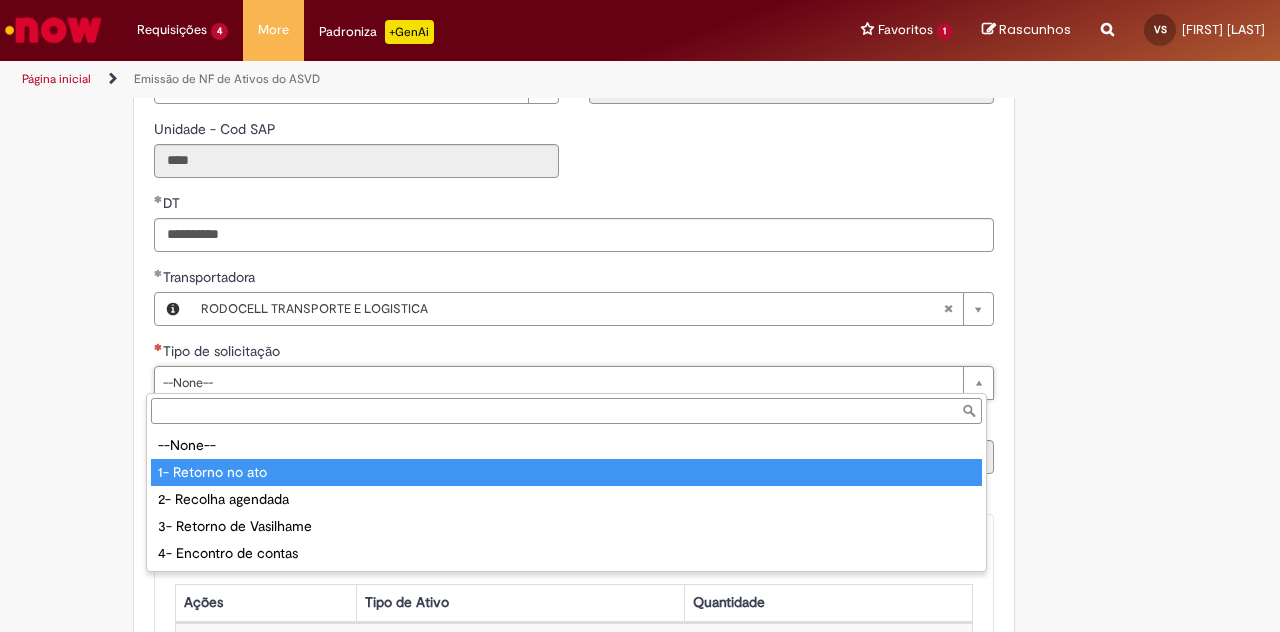 type on "**********" 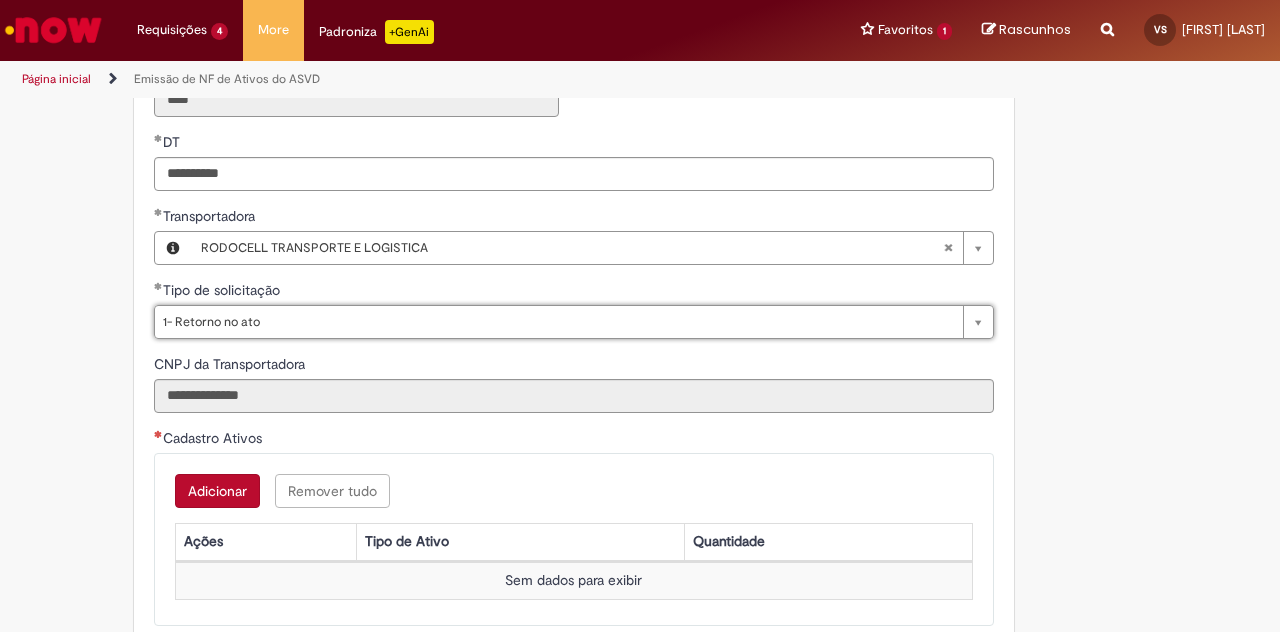scroll, scrollTop: 697, scrollLeft: 0, axis: vertical 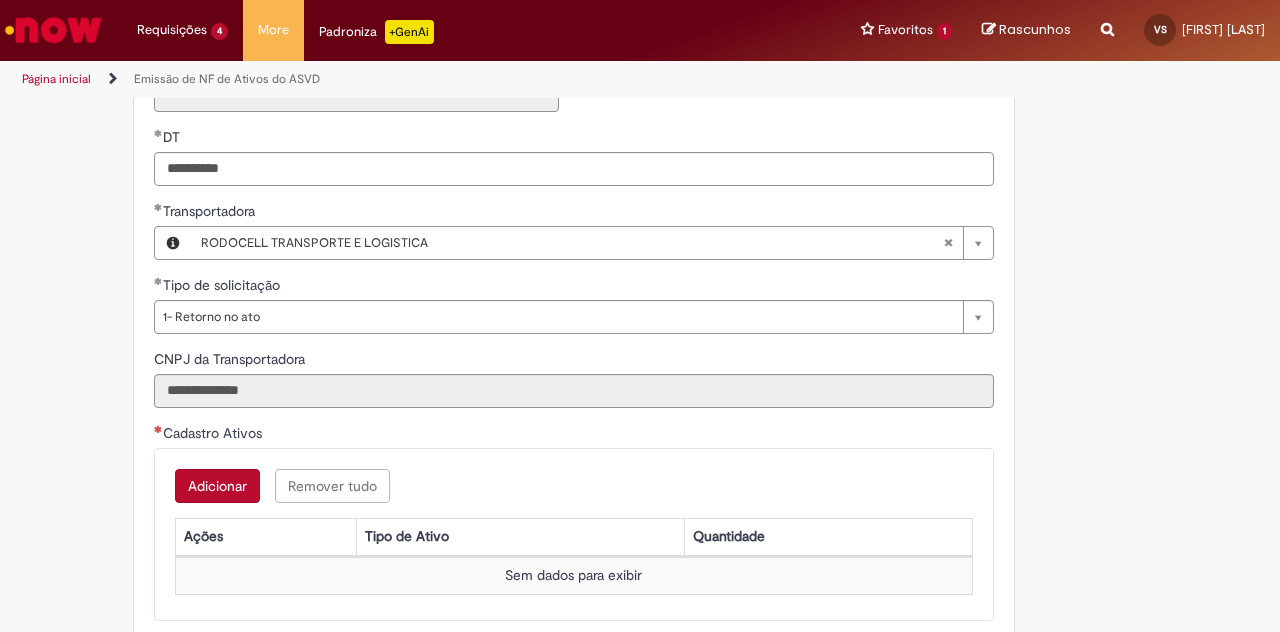 click on "Adicionar" at bounding box center (217, 486) 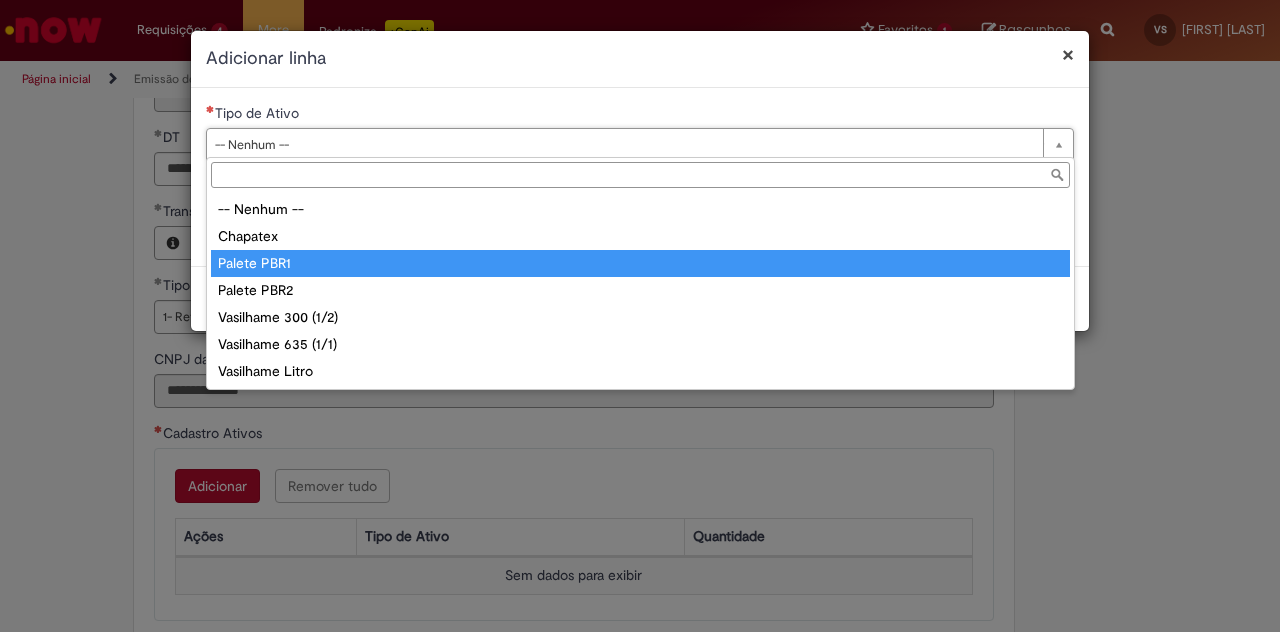 type on "**********" 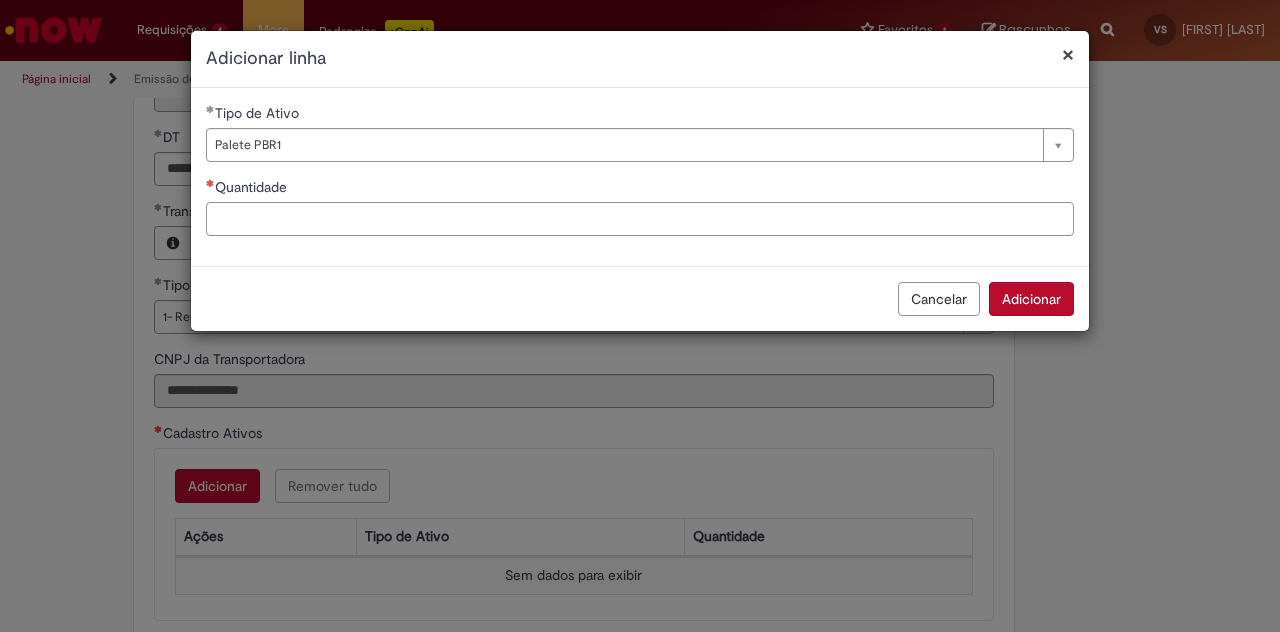 click on "Quantidade" at bounding box center [640, 219] 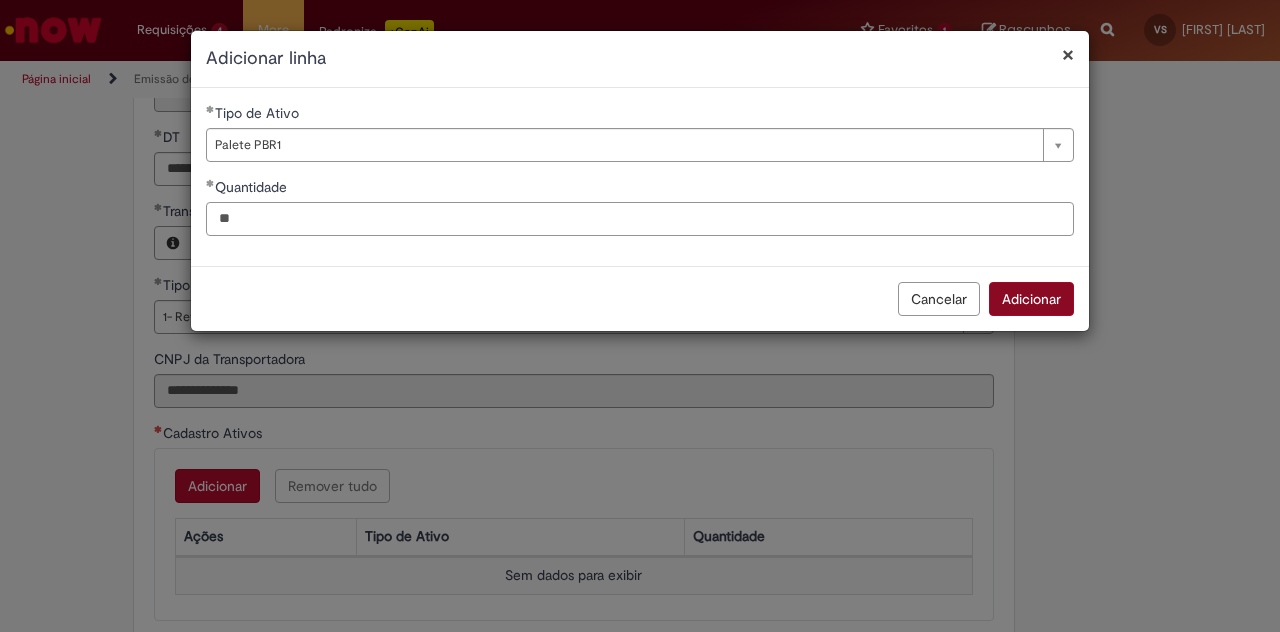 type on "**" 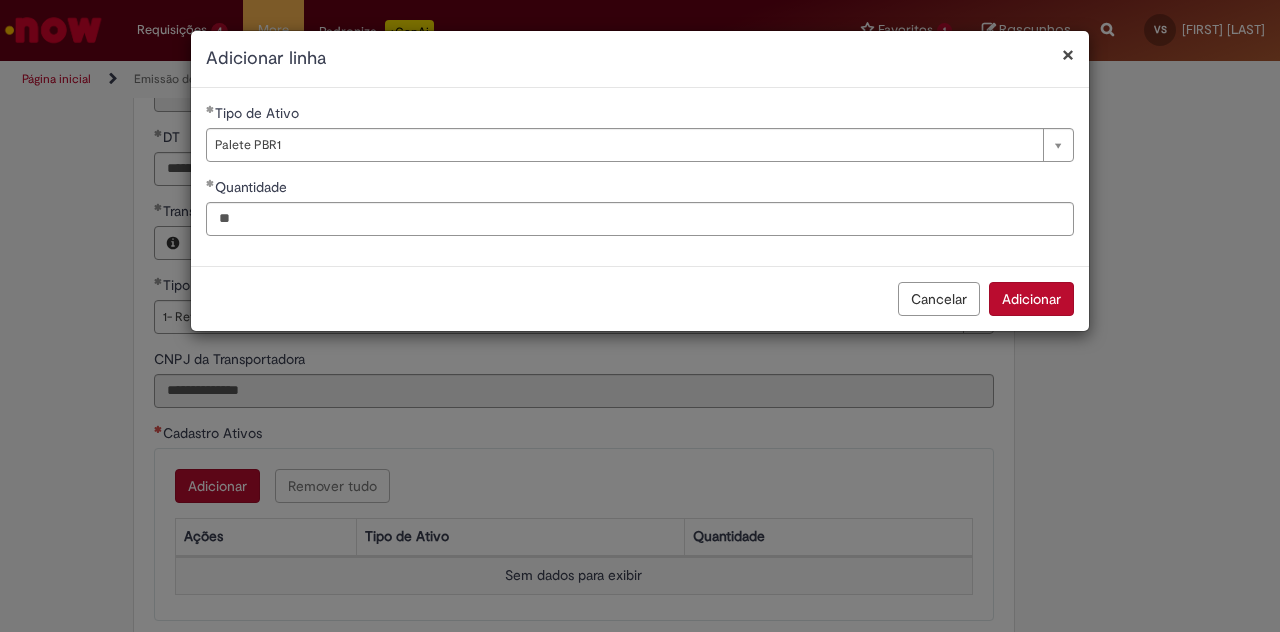 click on "Adicionar" at bounding box center (1031, 299) 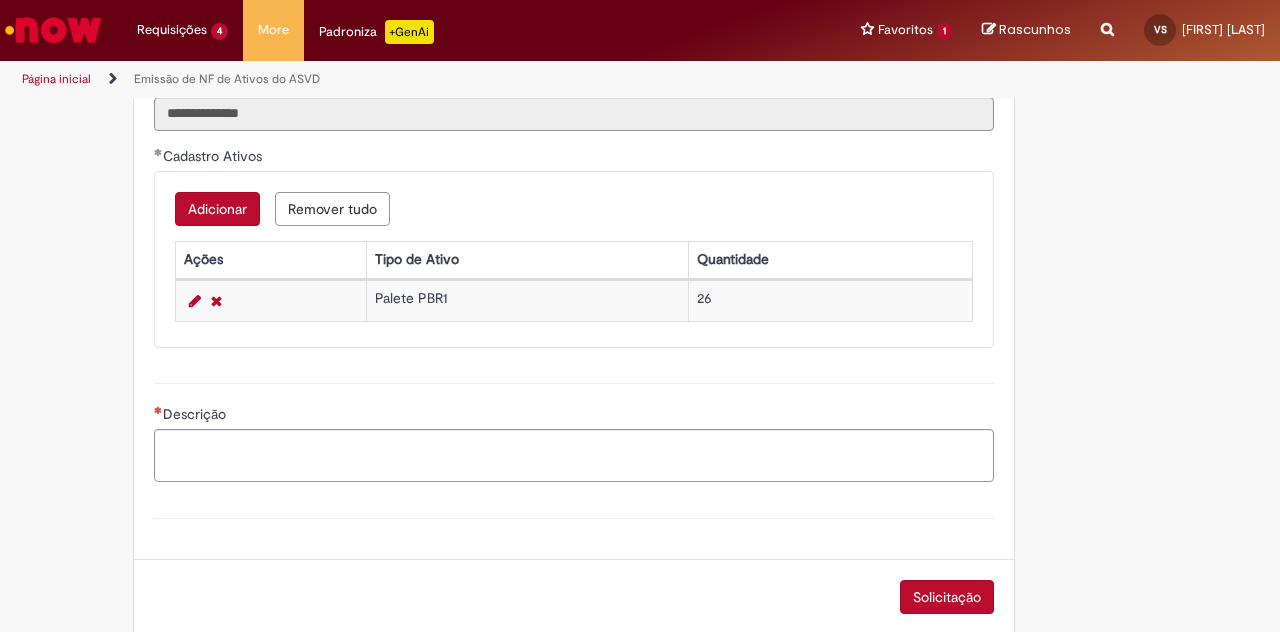 scroll, scrollTop: 1078, scrollLeft: 0, axis: vertical 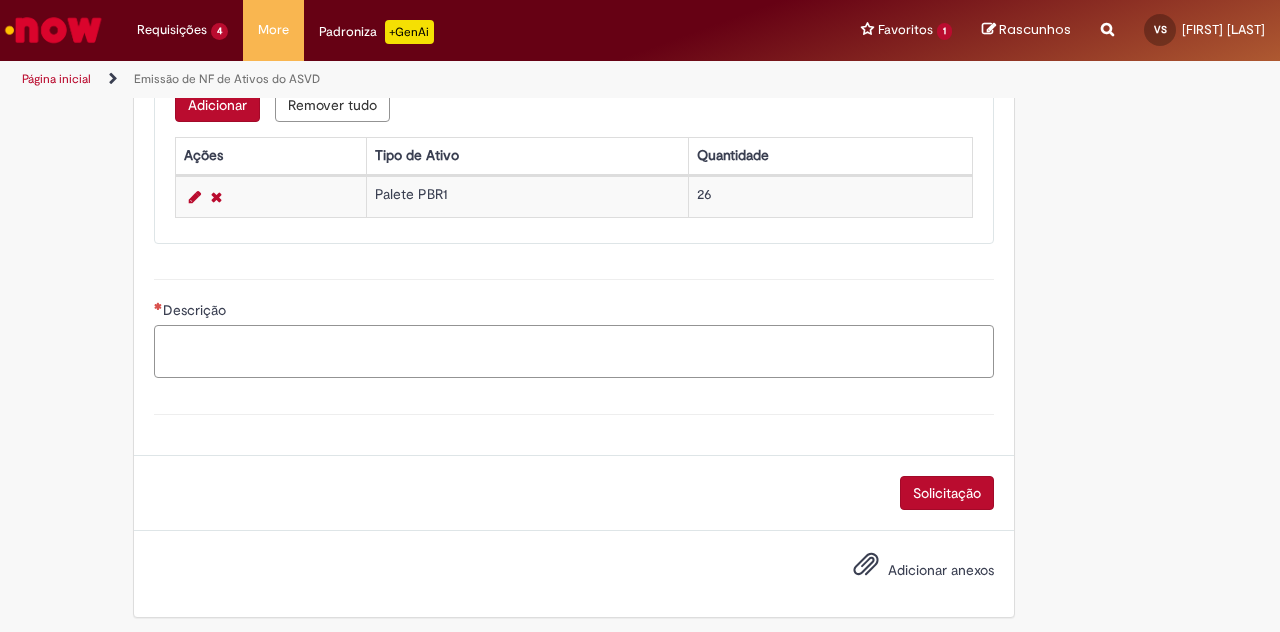 click on "Descrição" at bounding box center [574, 351] 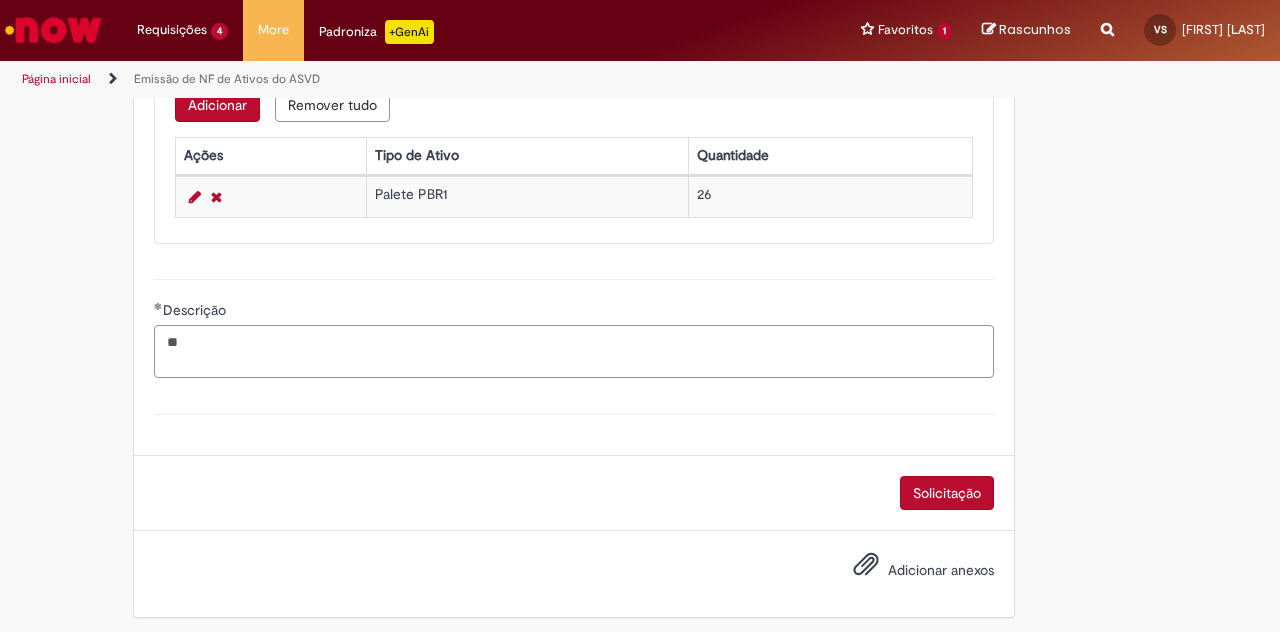 type on "*" 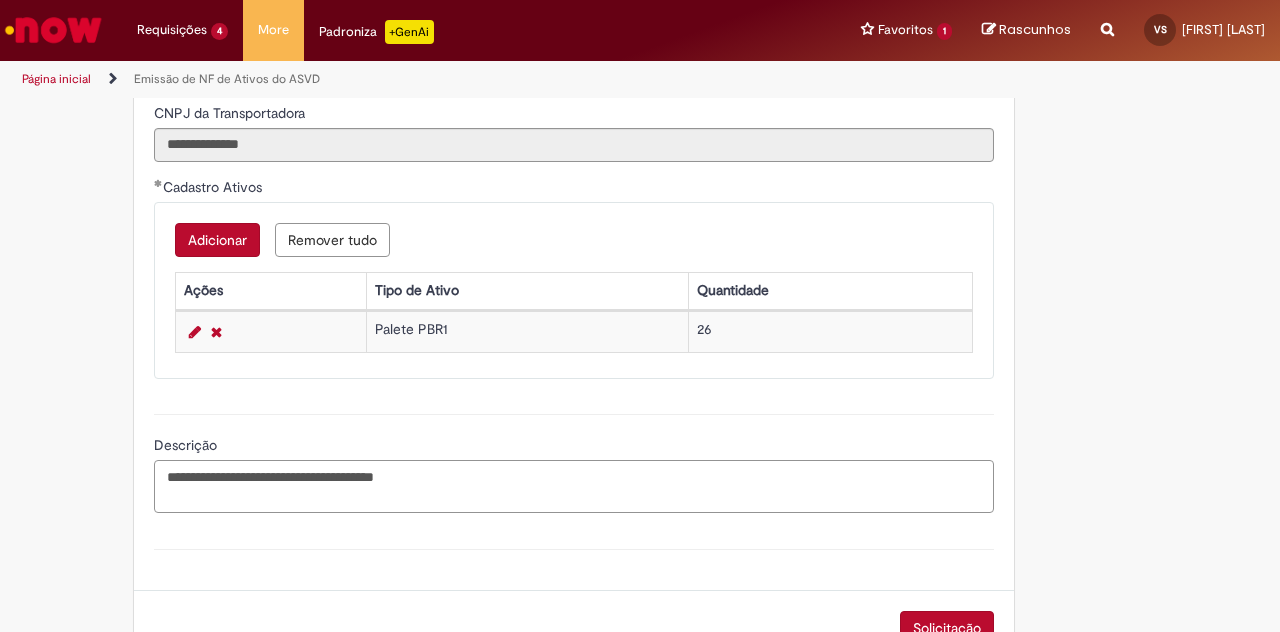 scroll, scrollTop: 1078, scrollLeft: 0, axis: vertical 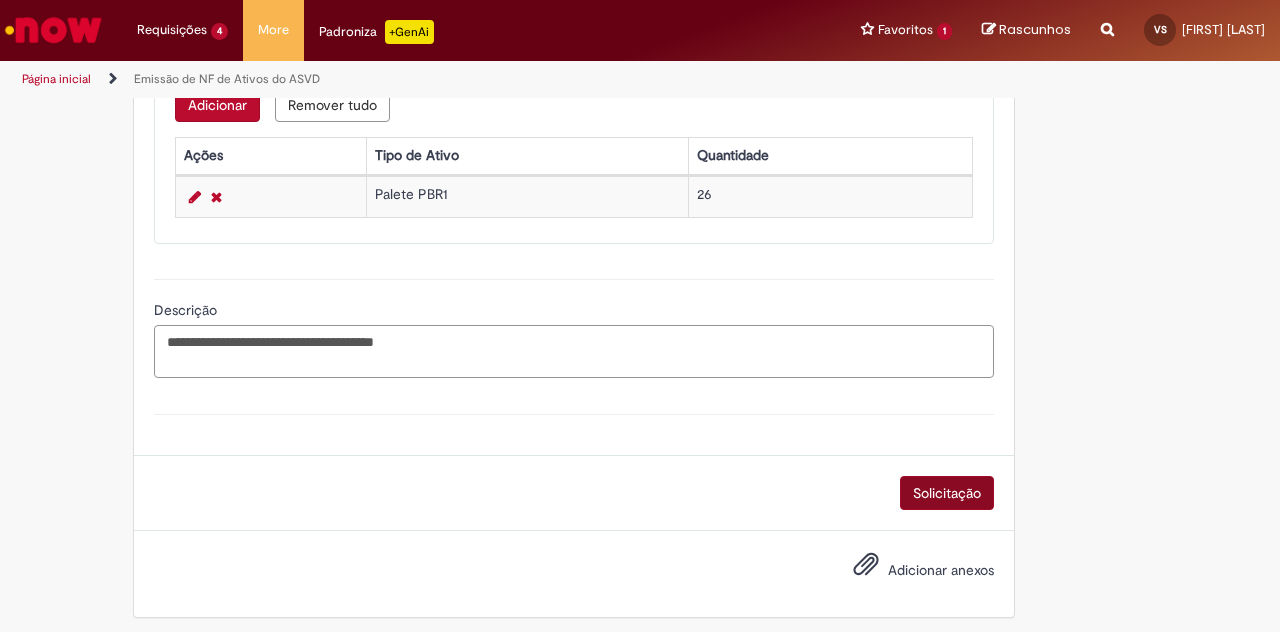 type on "**********" 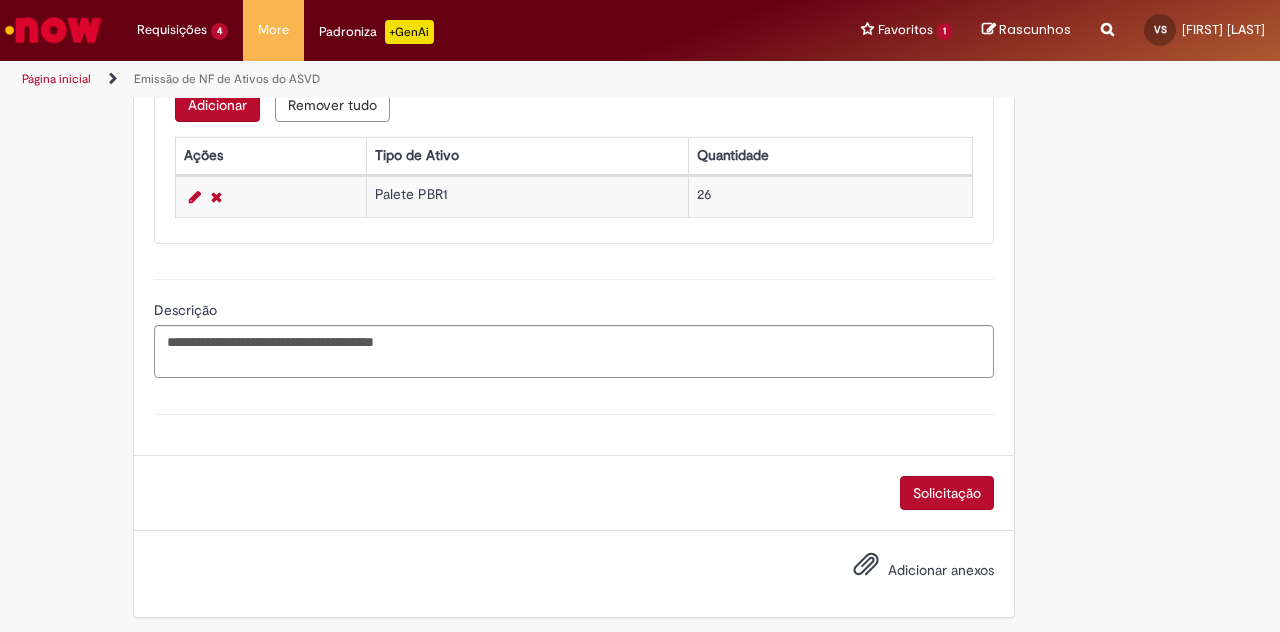 click on "Solicitação" at bounding box center (947, 493) 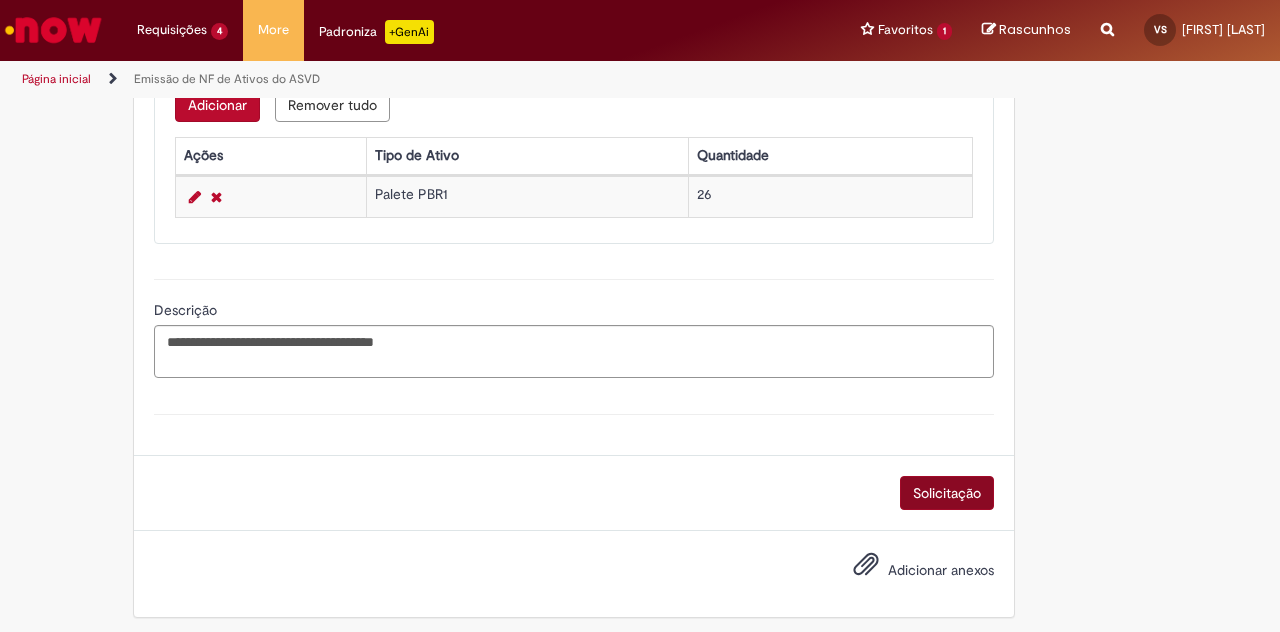 scroll, scrollTop: 1033, scrollLeft: 0, axis: vertical 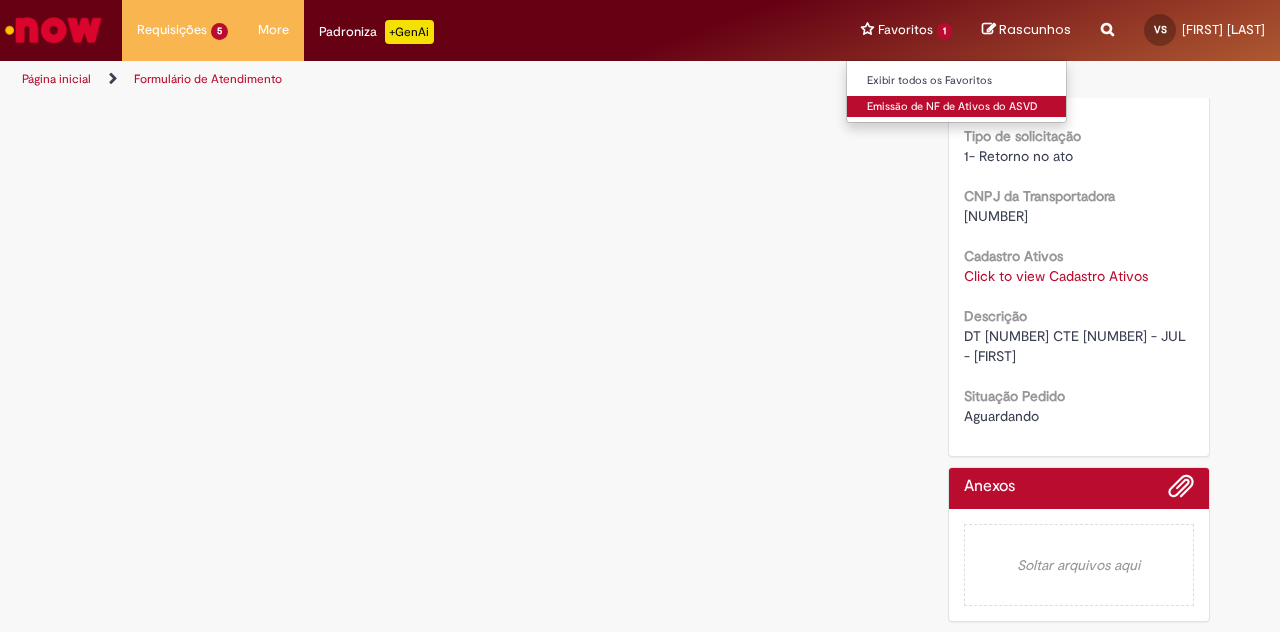 click on "Emissão de NF de Ativos do ASVD" at bounding box center [957, 107] 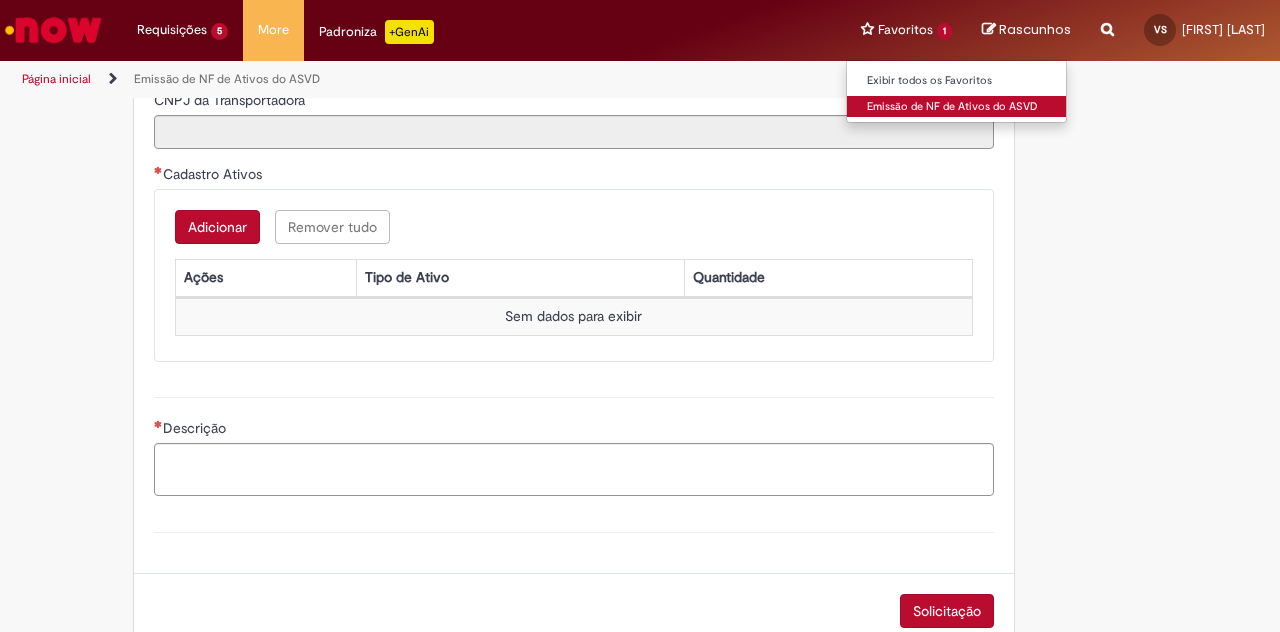 type on "**********" 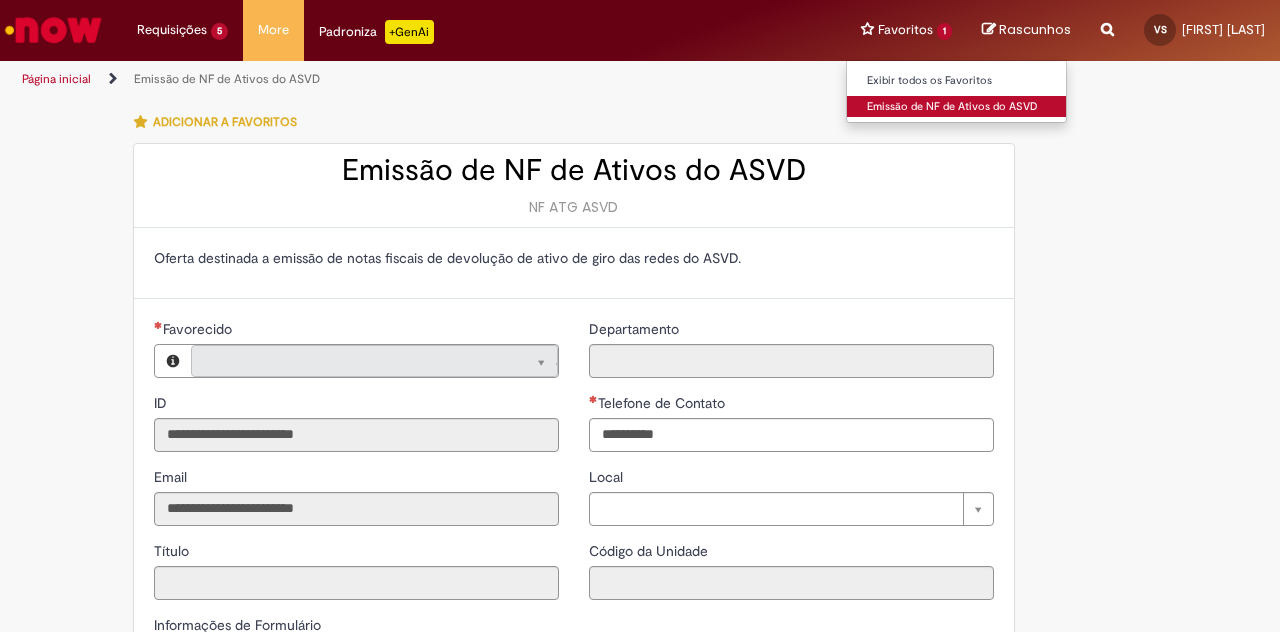 type on "**********" 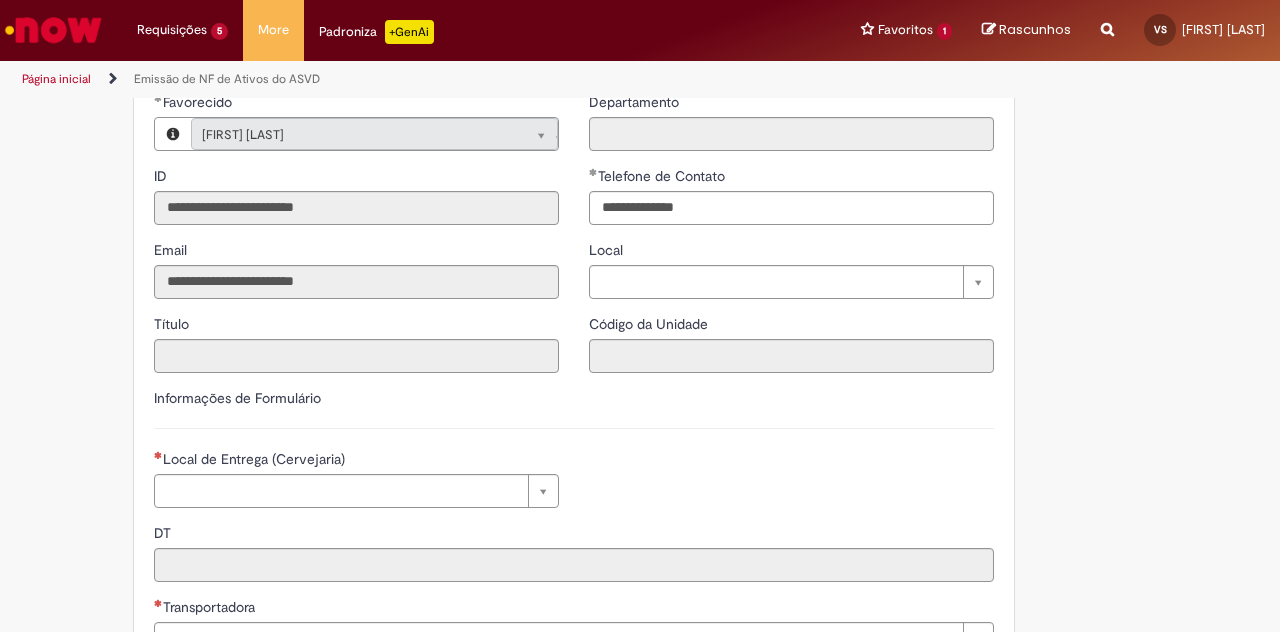scroll, scrollTop: 184, scrollLeft: 0, axis: vertical 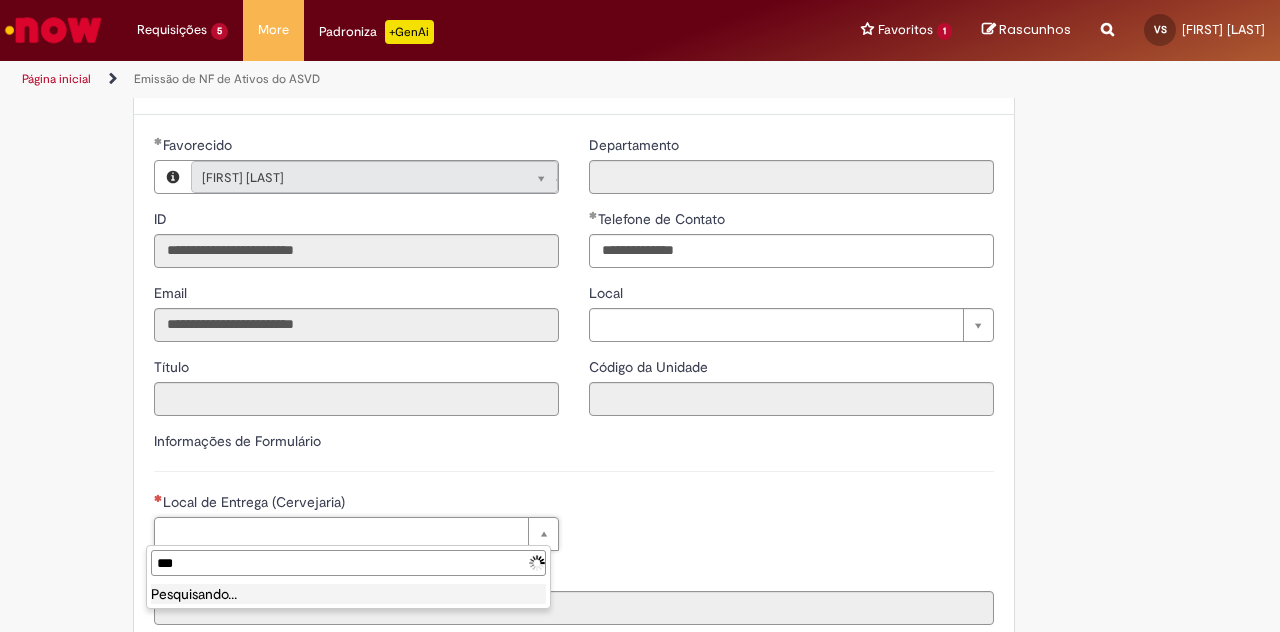 type on "****" 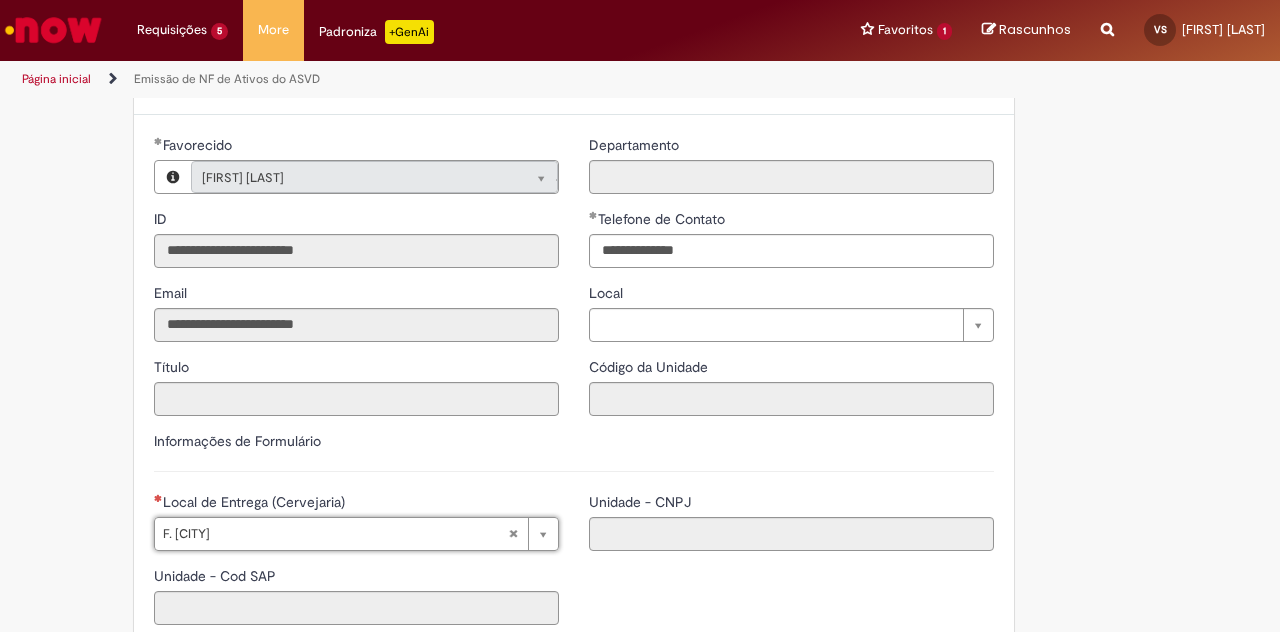 type on "**********" 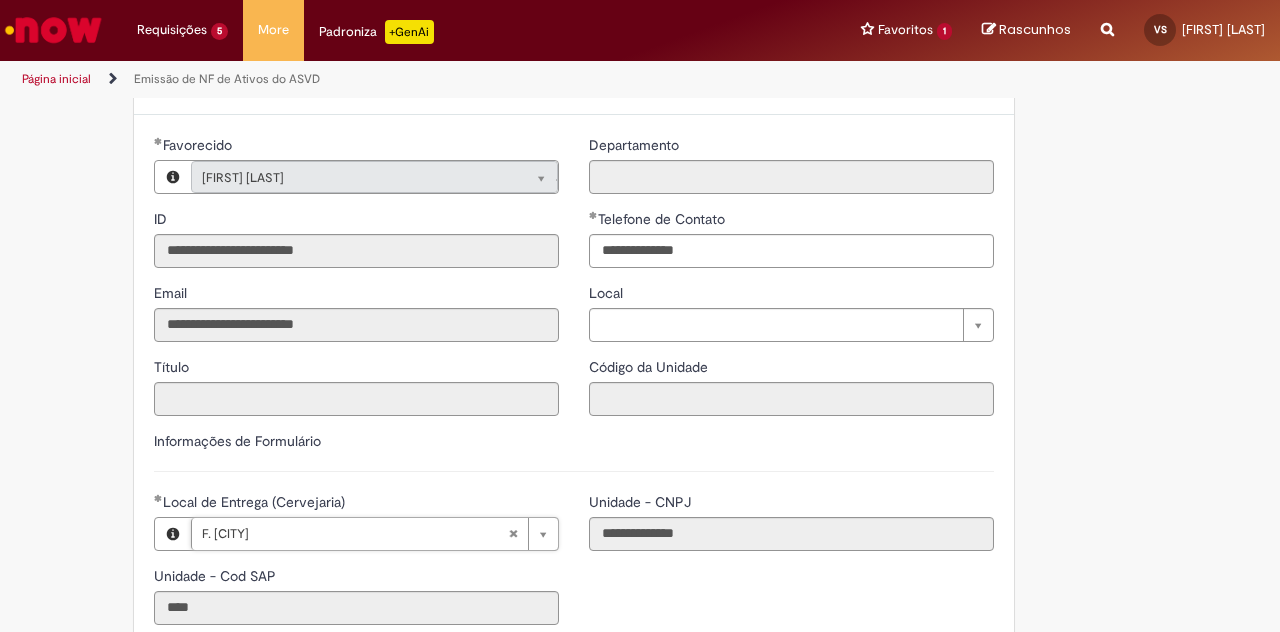 scroll, scrollTop: 419, scrollLeft: 0, axis: vertical 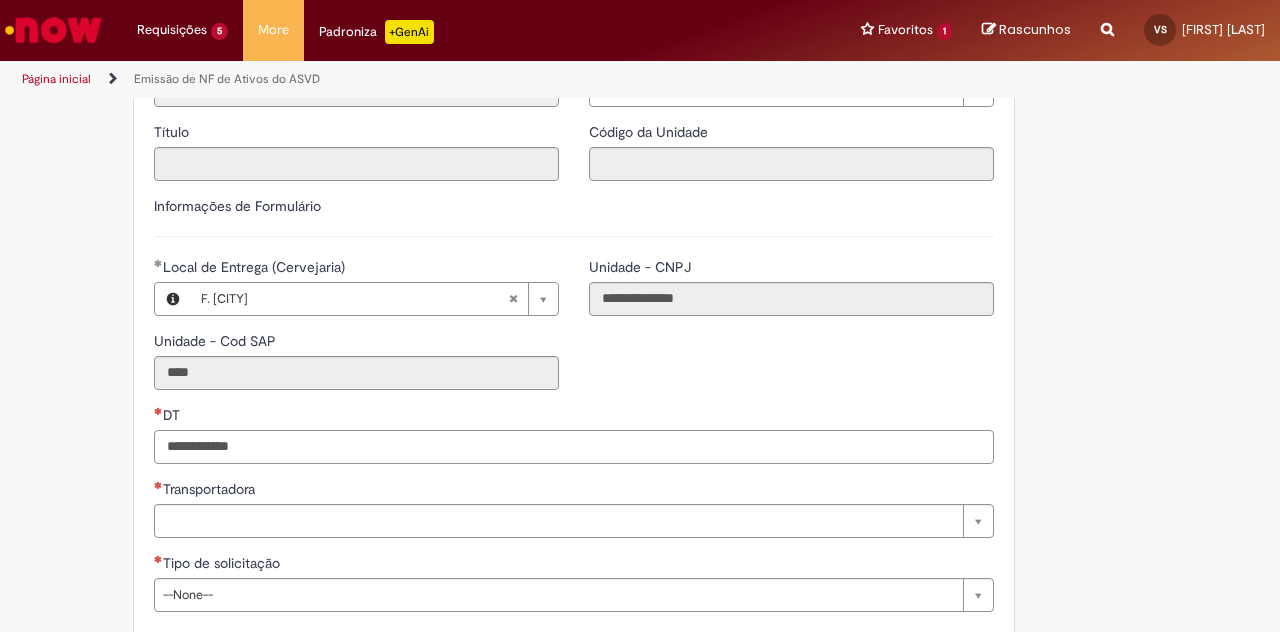 click on "DT" at bounding box center [574, 447] 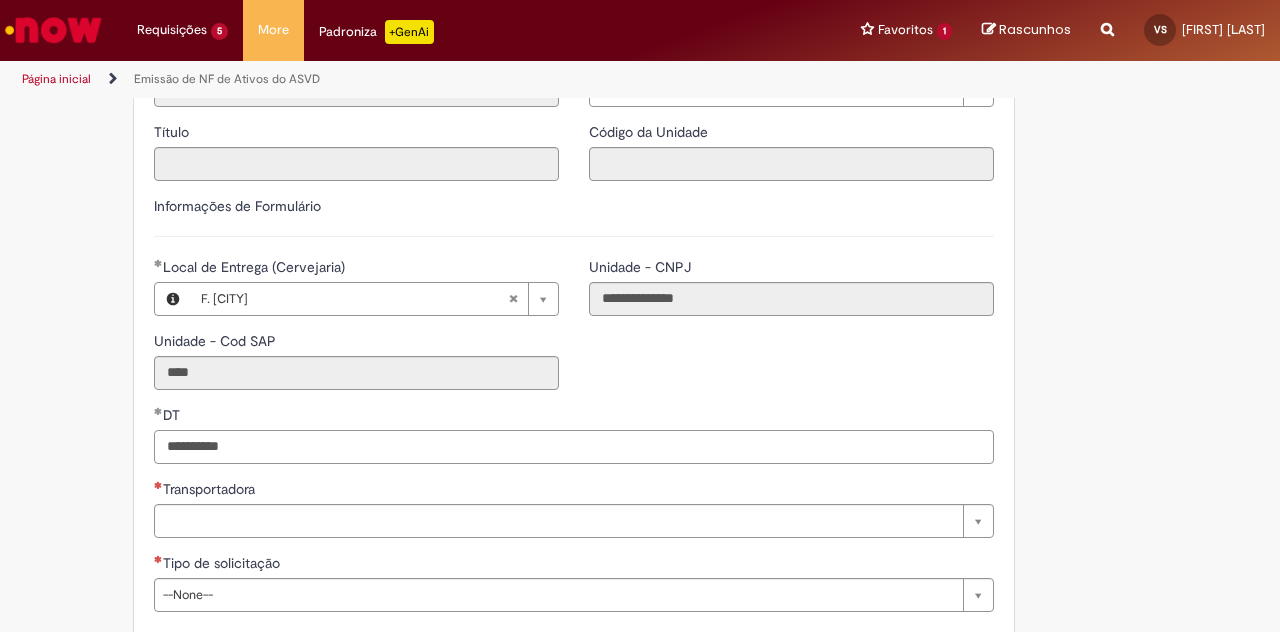 type on "**********" 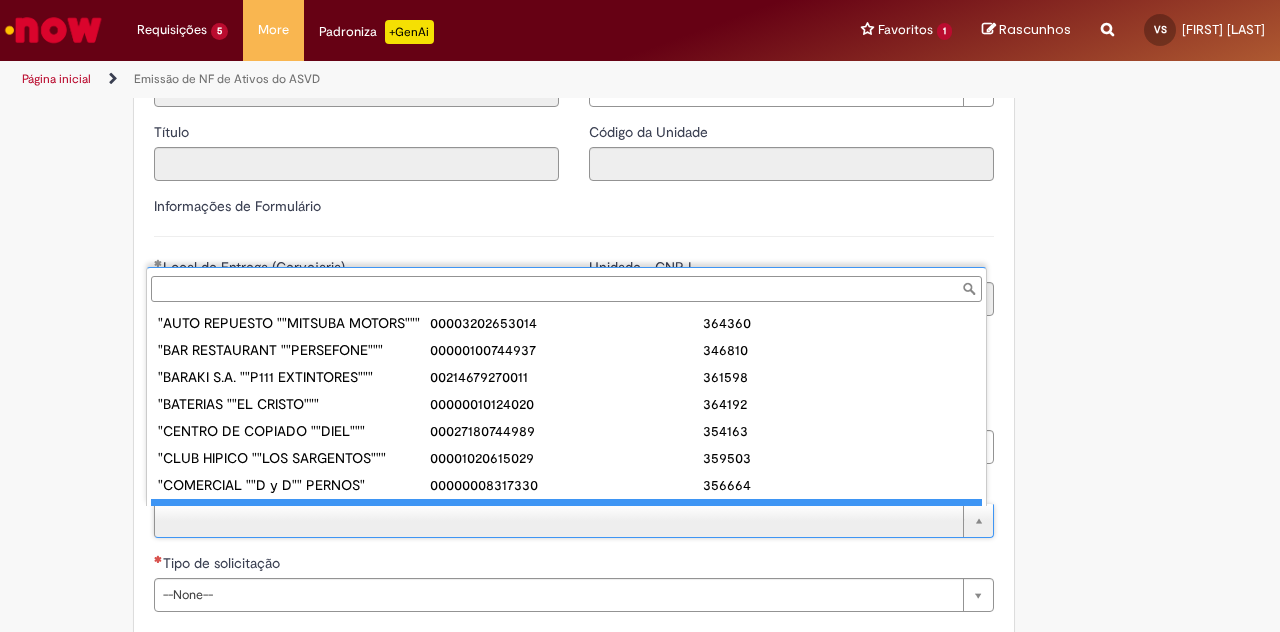 scroll, scrollTop: 16, scrollLeft: 0, axis: vertical 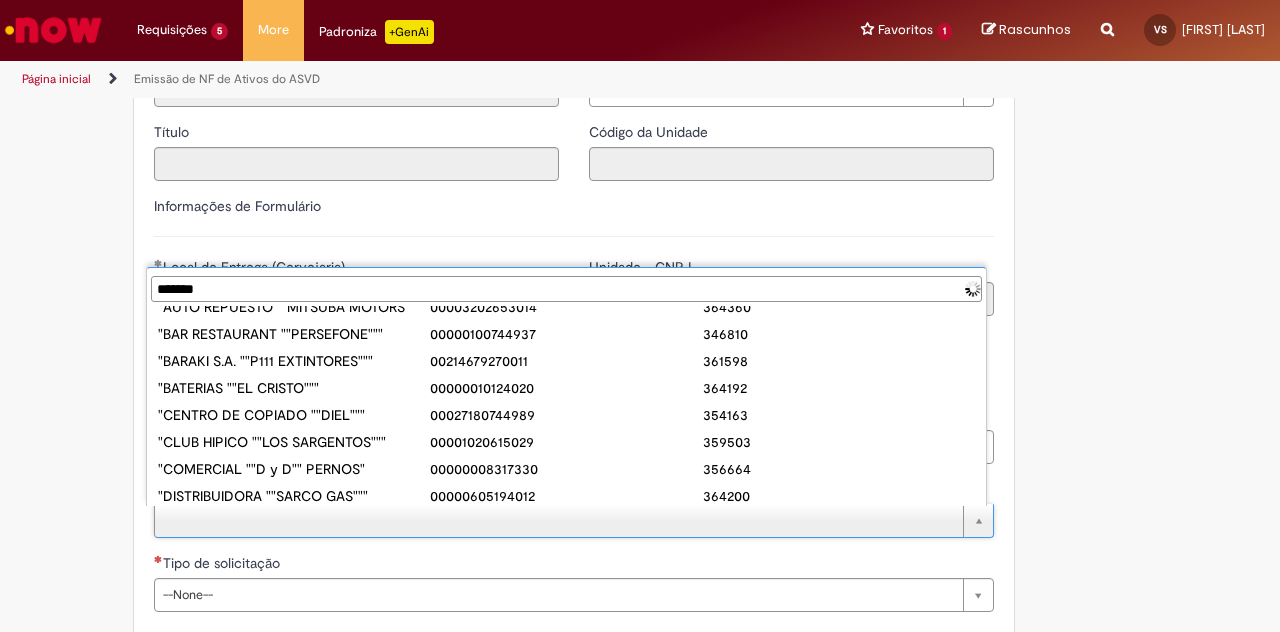 type on "********" 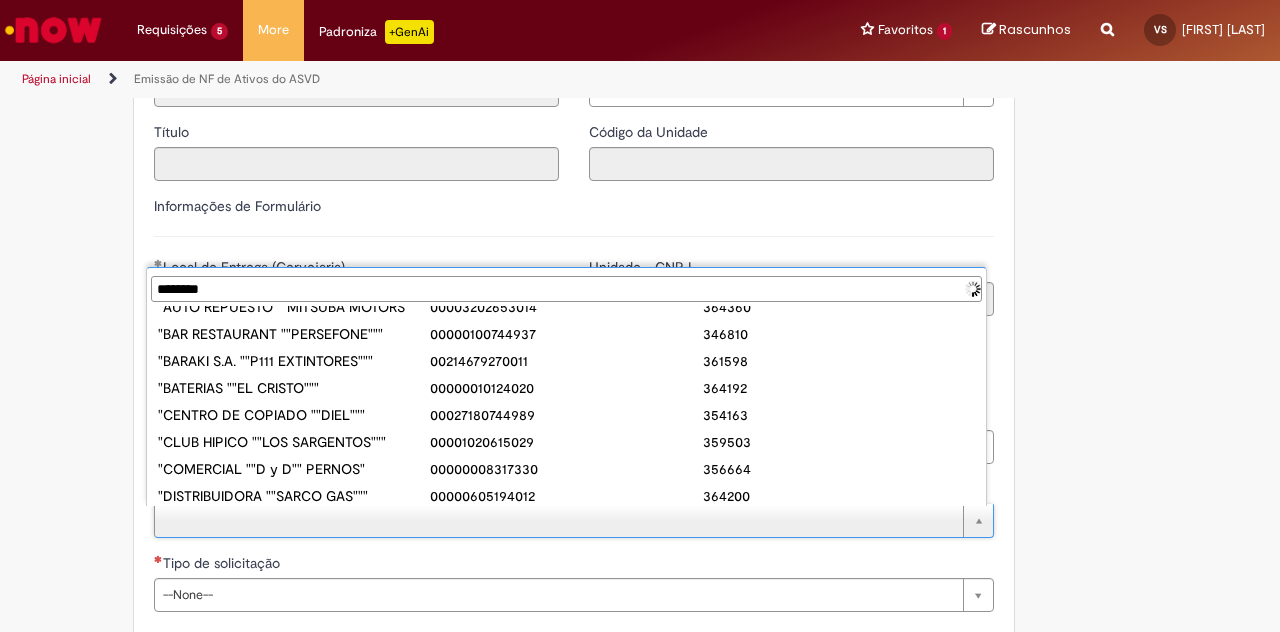 scroll, scrollTop: 0, scrollLeft: 0, axis: both 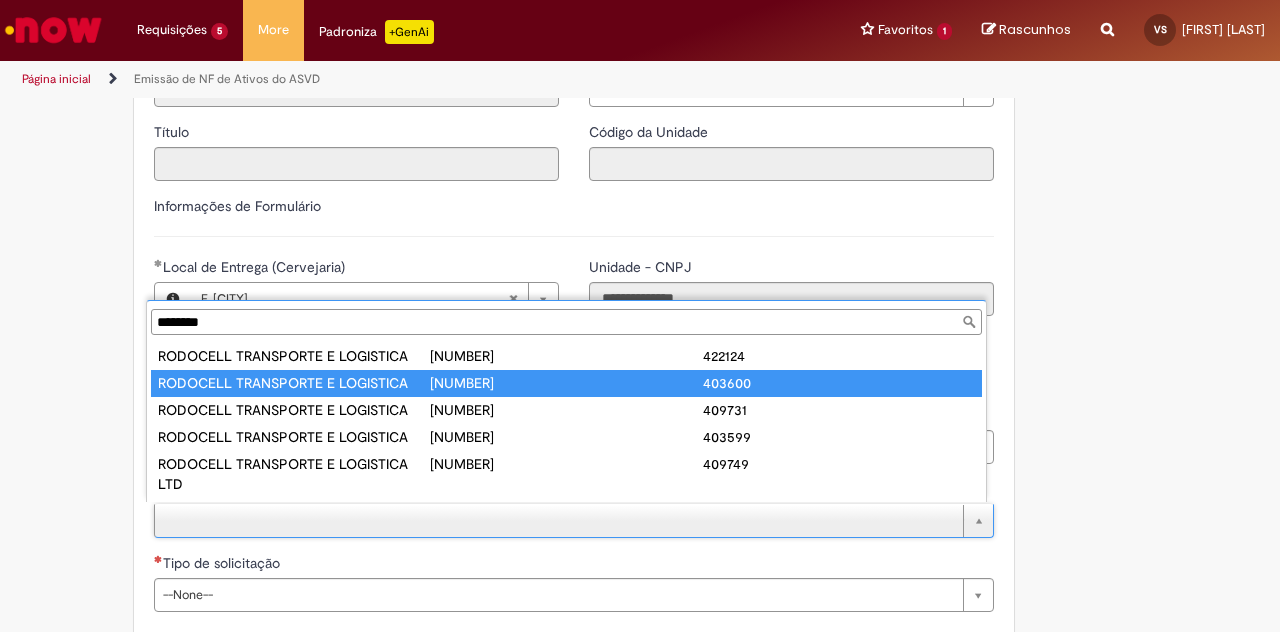 type on "**********" 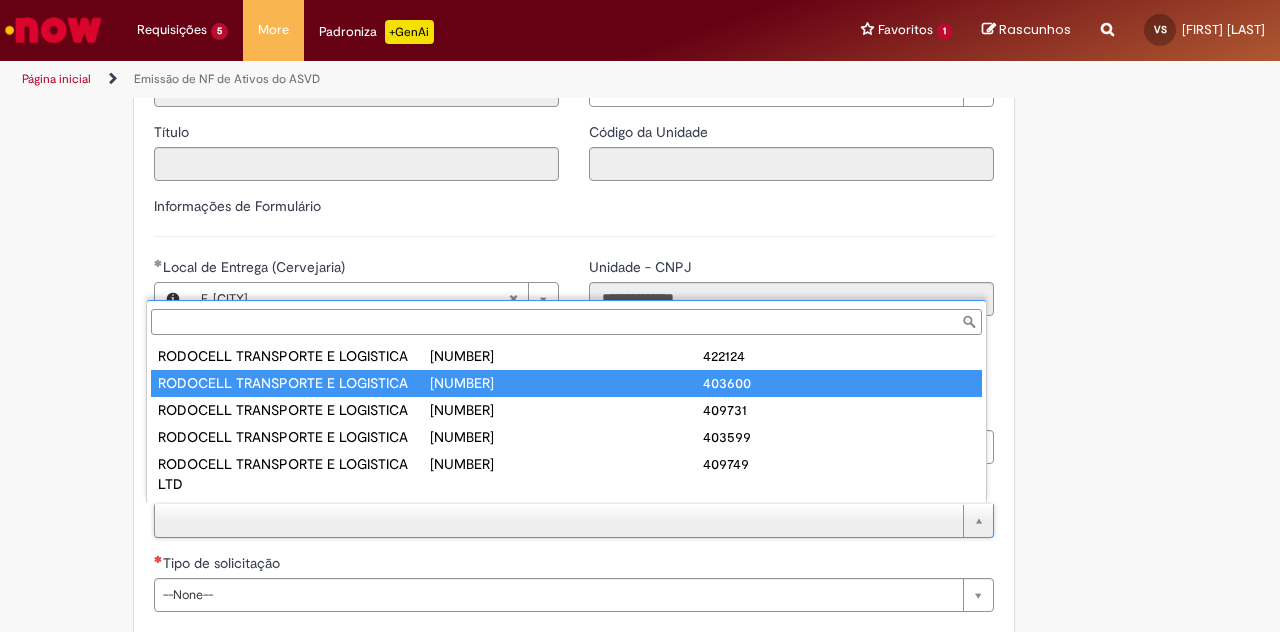 type on "**********" 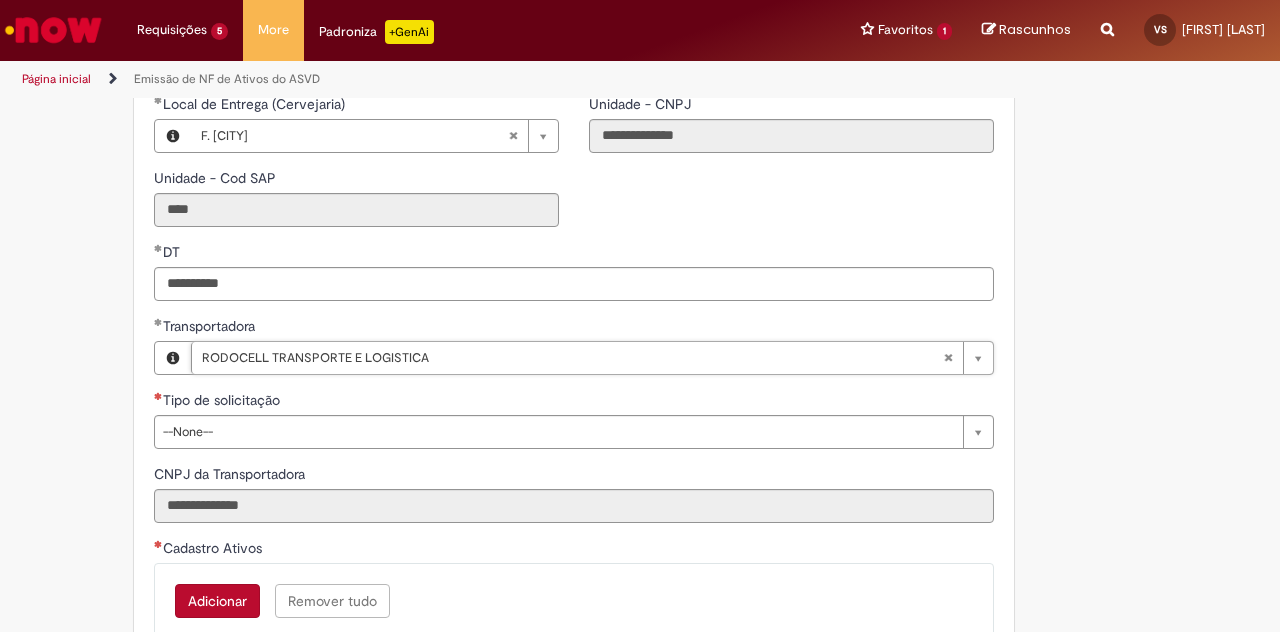 scroll, scrollTop: 587, scrollLeft: 0, axis: vertical 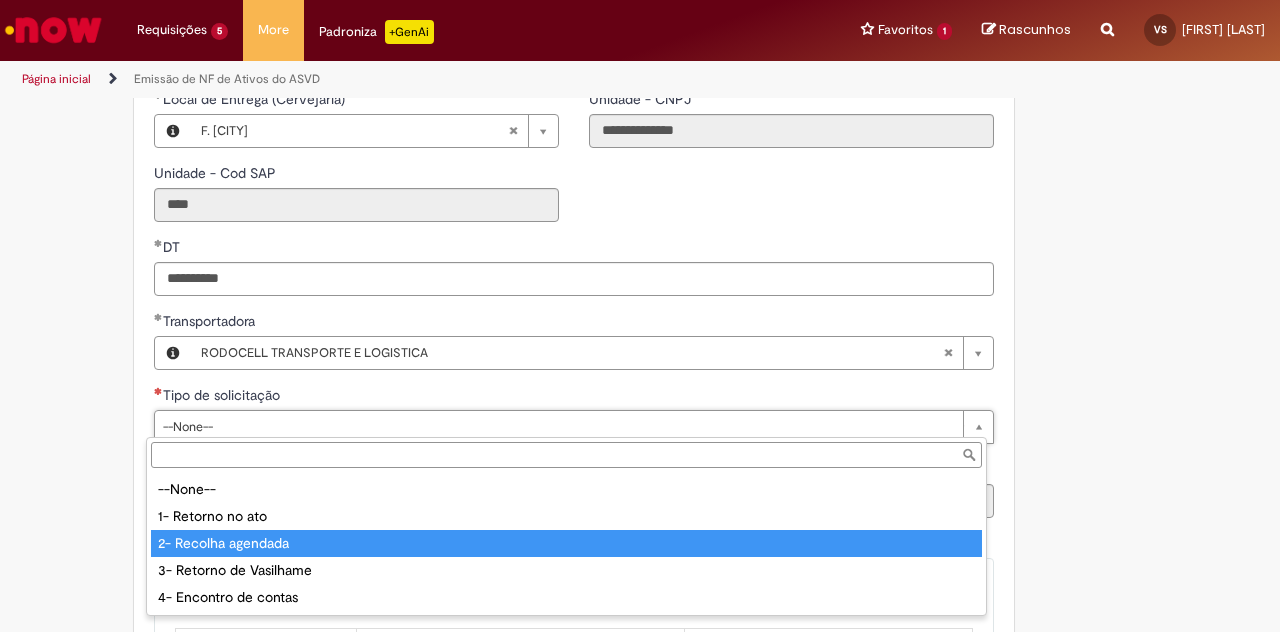 type on "**********" 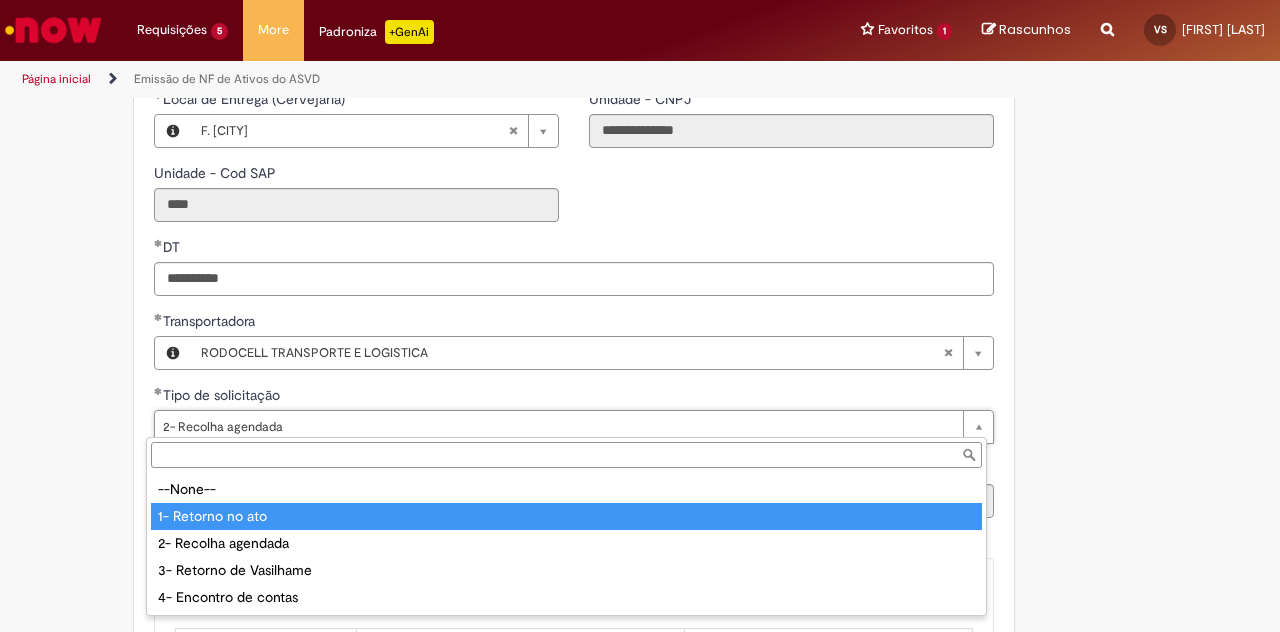 type on "**********" 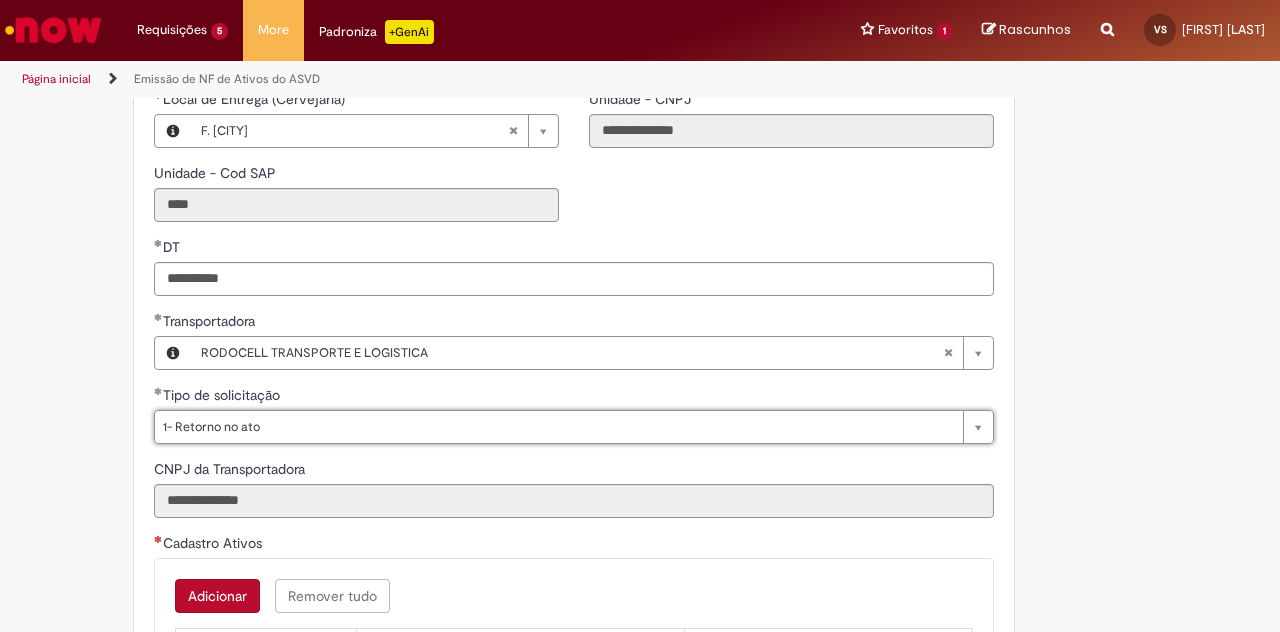 scroll, scrollTop: 0, scrollLeft: 106, axis: horizontal 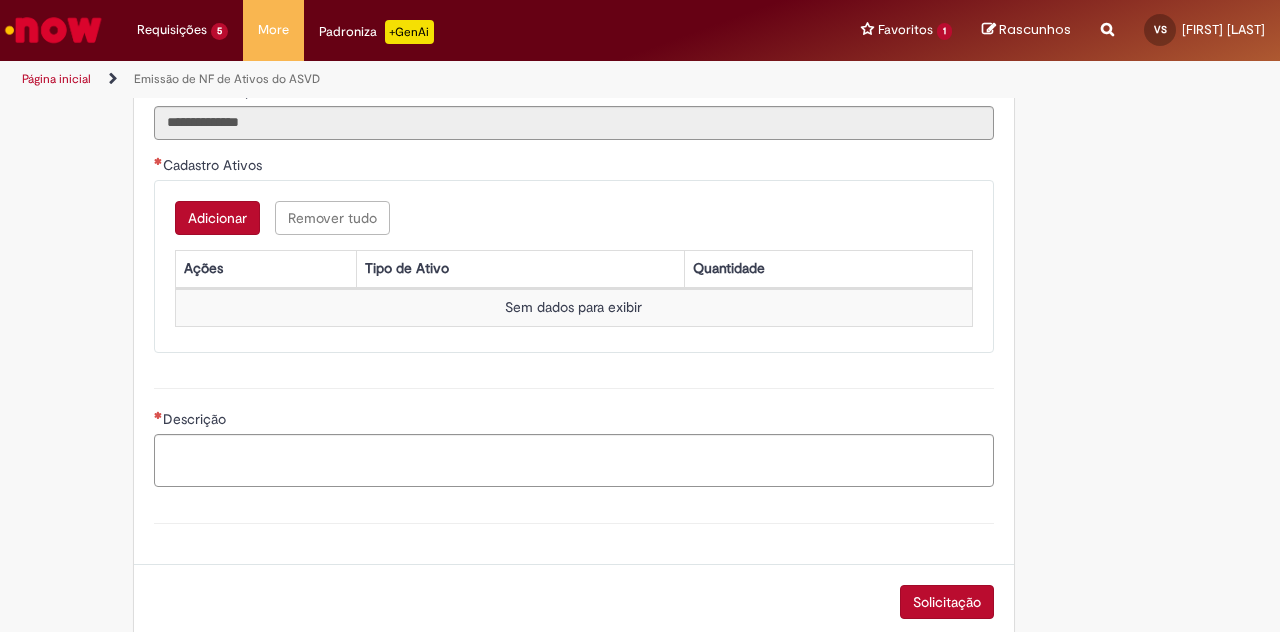click on "Adicionar" at bounding box center (217, 218) 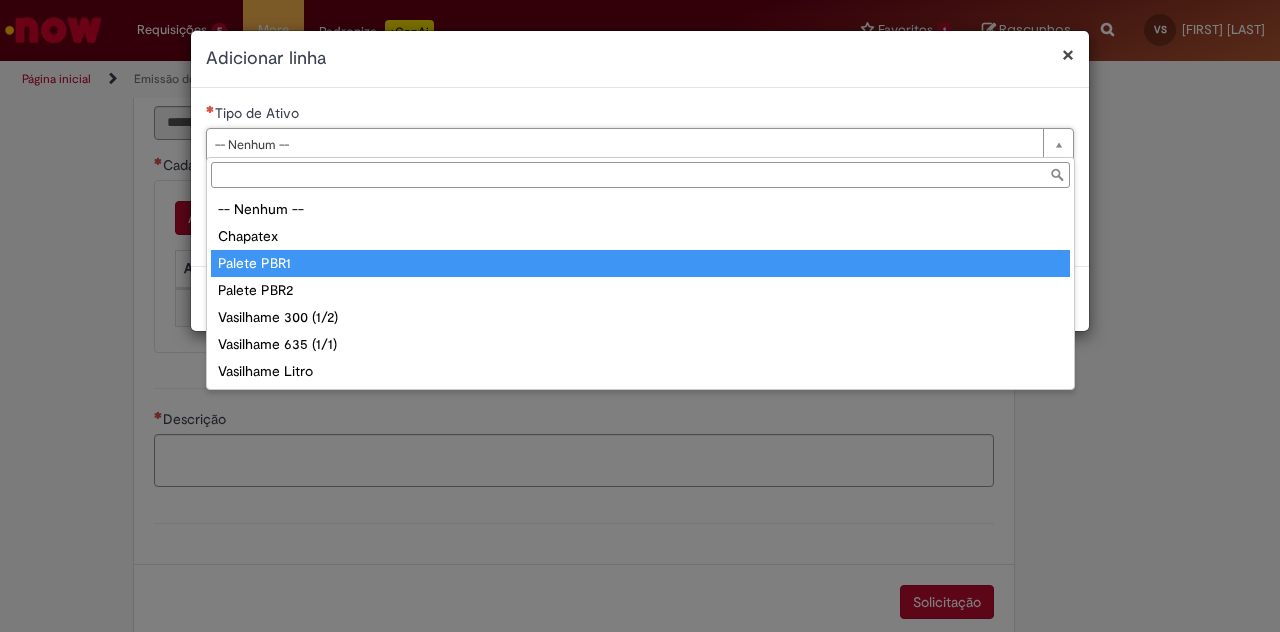 type on "**********" 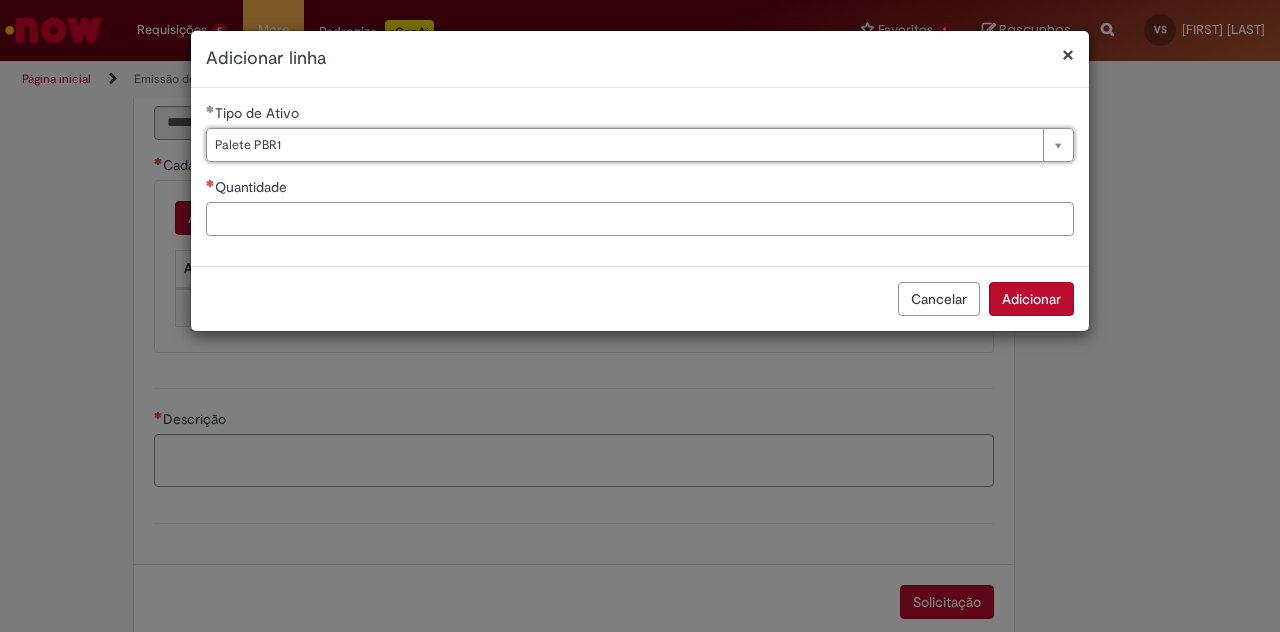 click on "Quantidade" at bounding box center [640, 219] 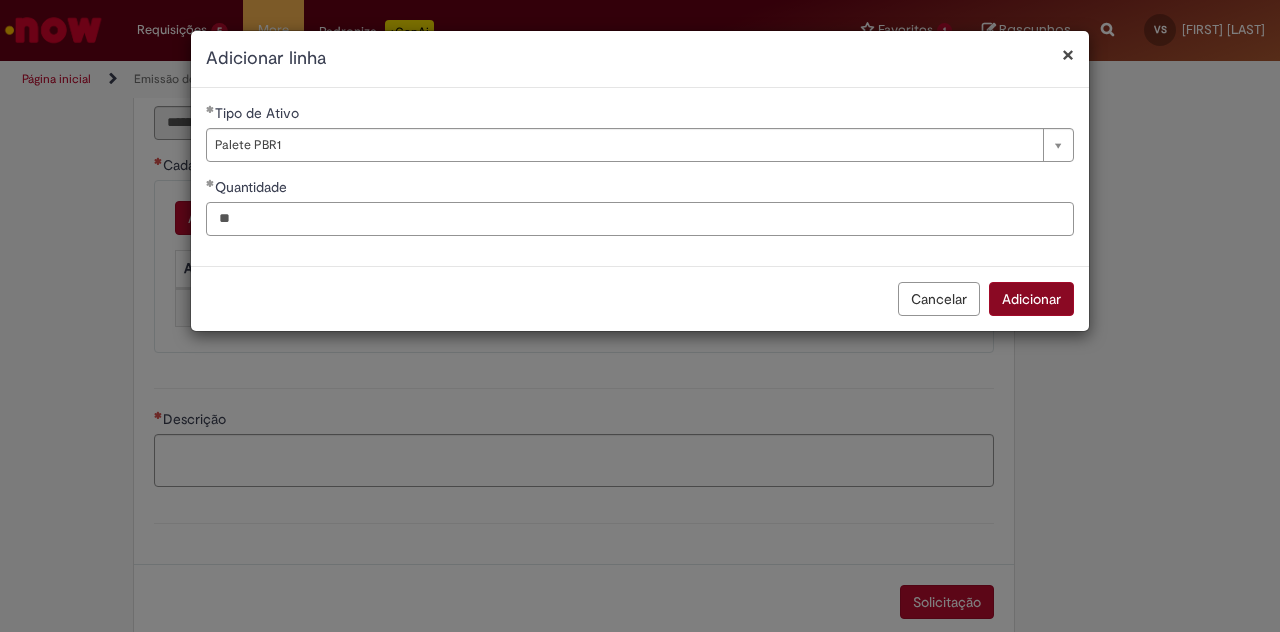 type on "**" 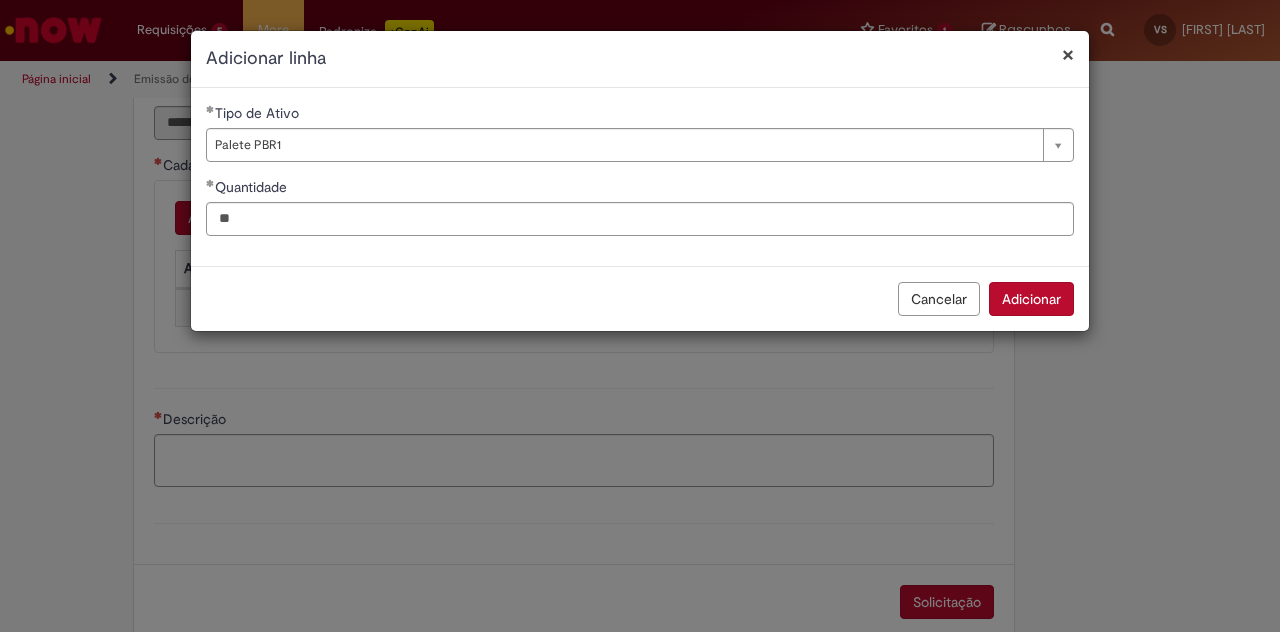 click on "Adicionar" at bounding box center (1031, 299) 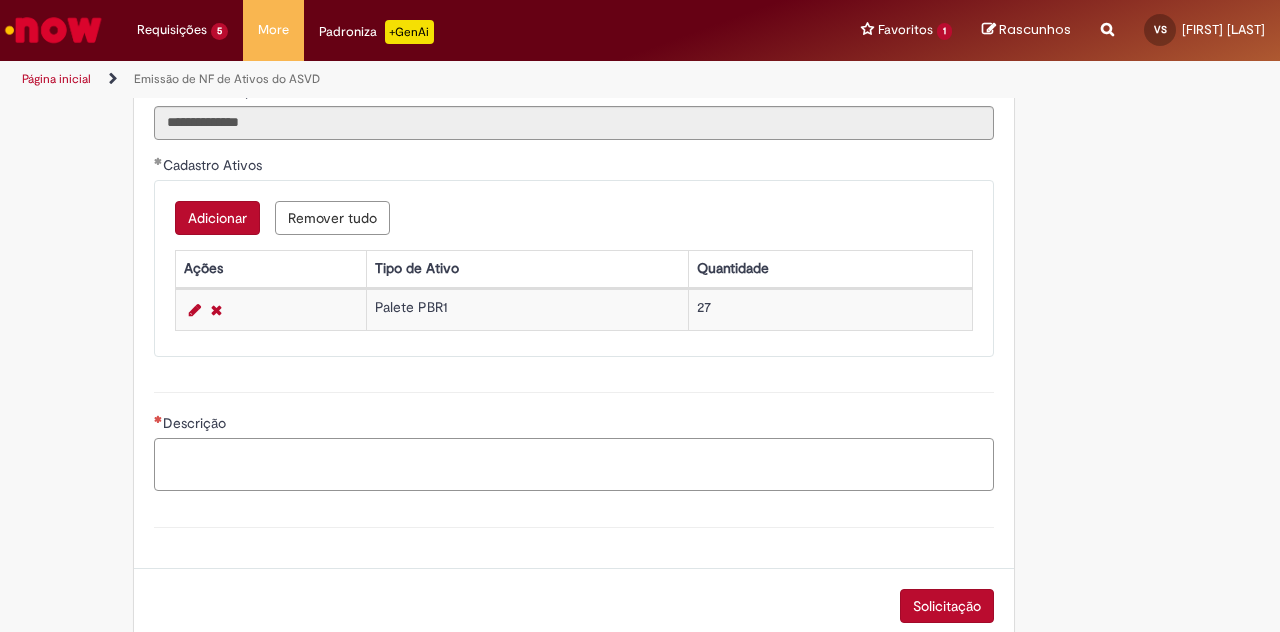 click on "Descrição" at bounding box center [574, 464] 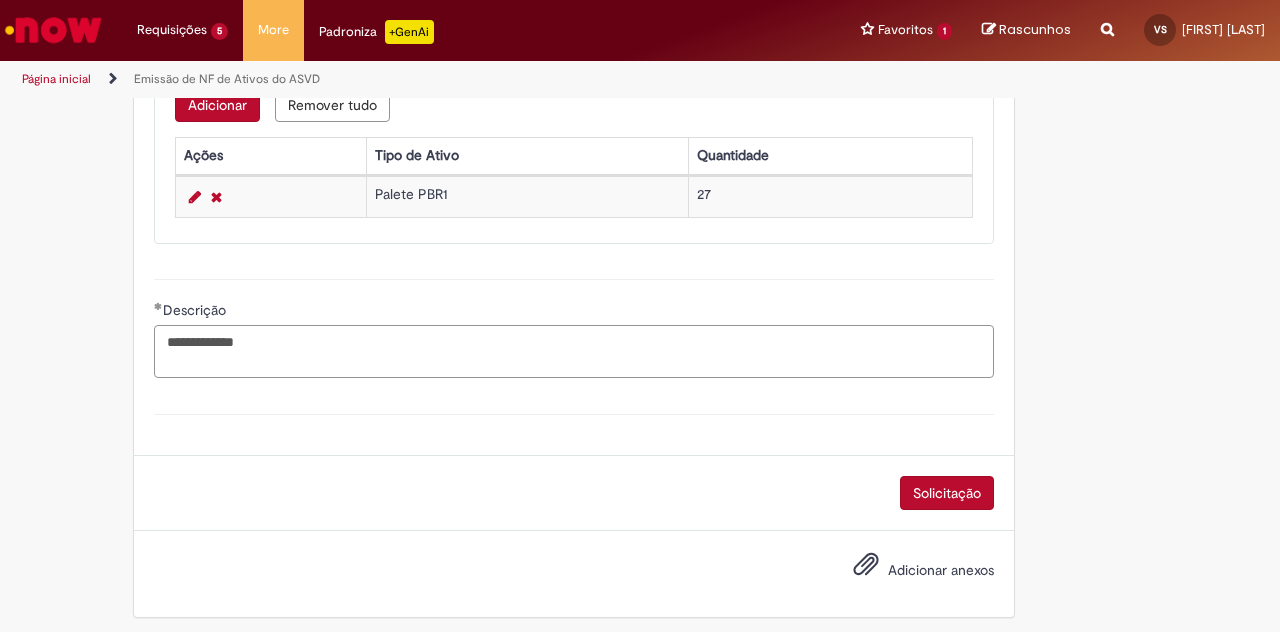 scroll, scrollTop: 1078, scrollLeft: 0, axis: vertical 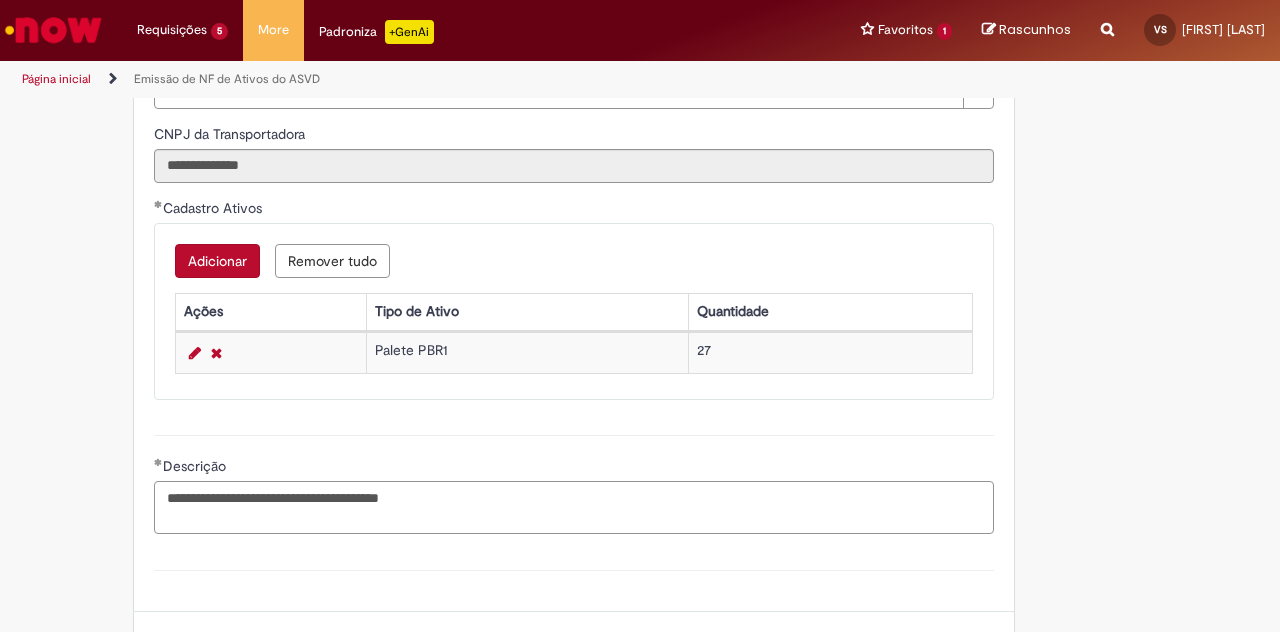 type on "**********" 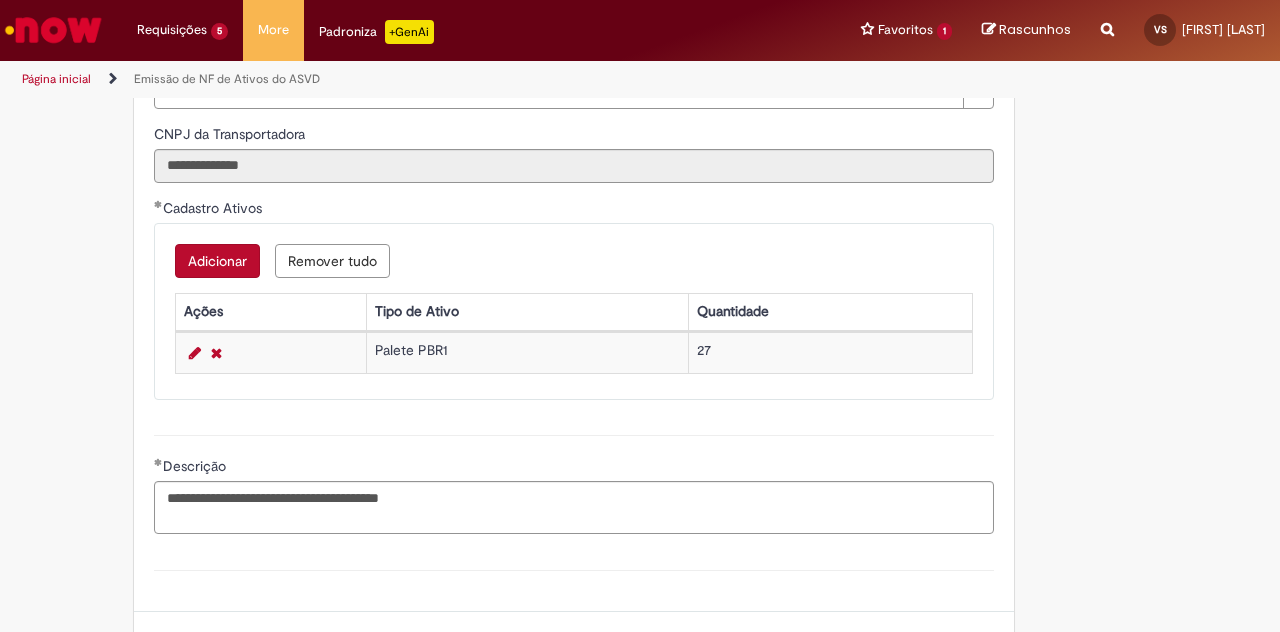 click at bounding box center [270, 352] 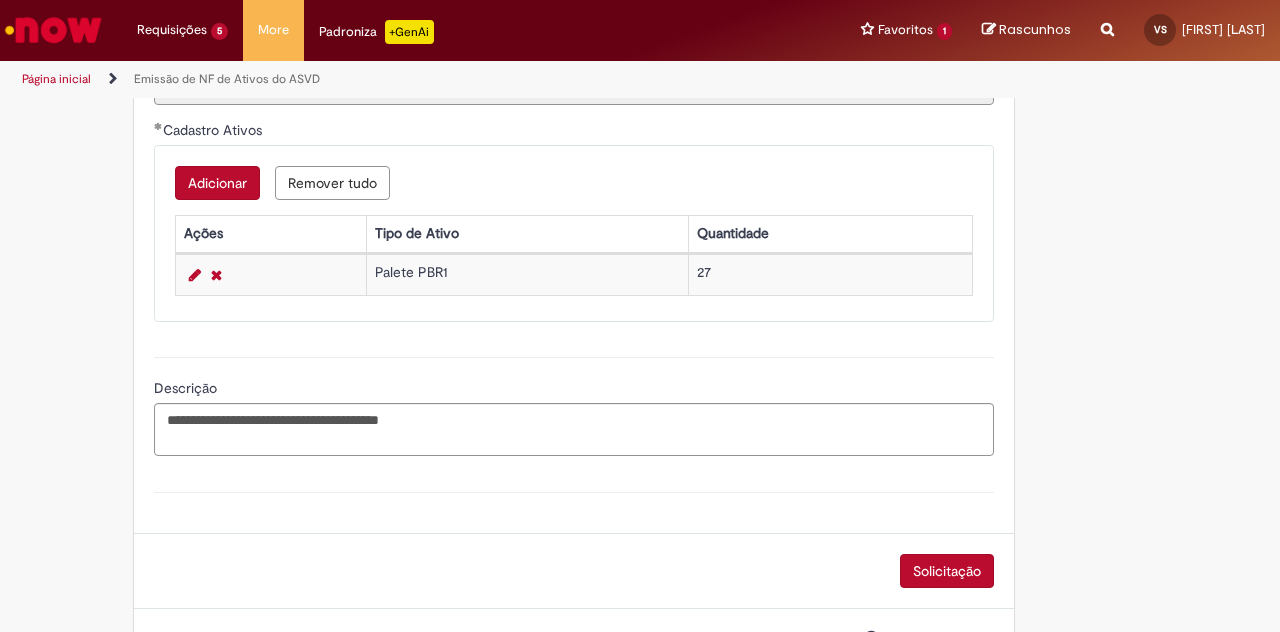 scroll, scrollTop: 1078, scrollLeft: 0, axis: vertical 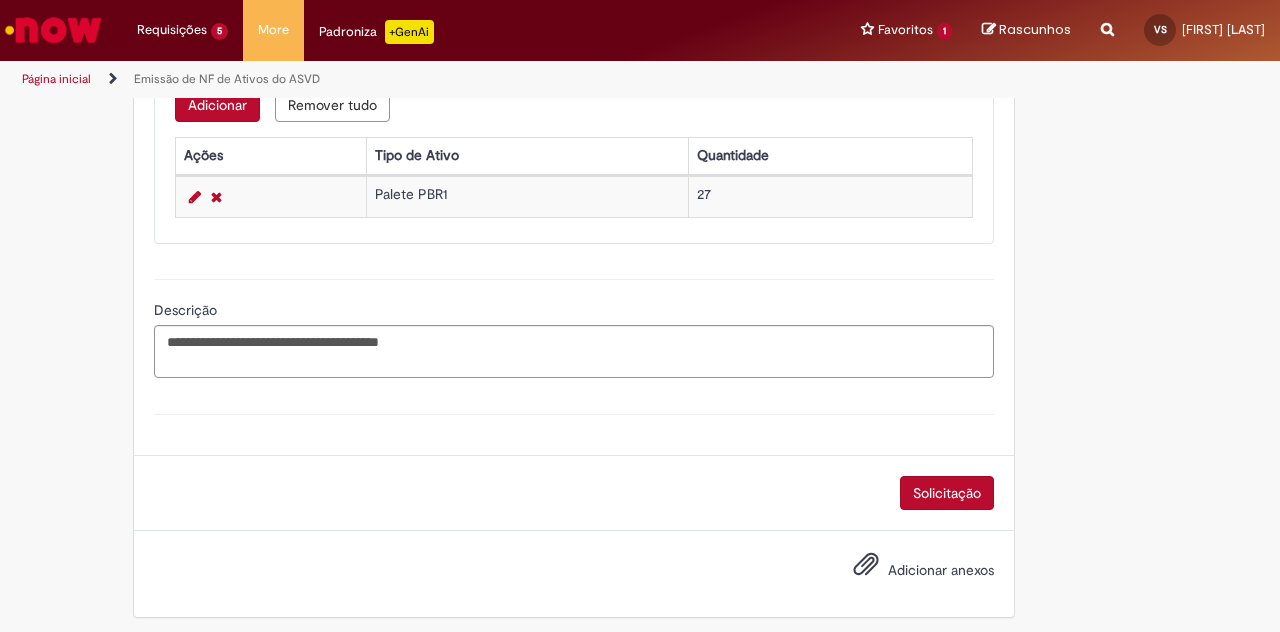 click on "Solicitação" at bounding box center (947, 493) 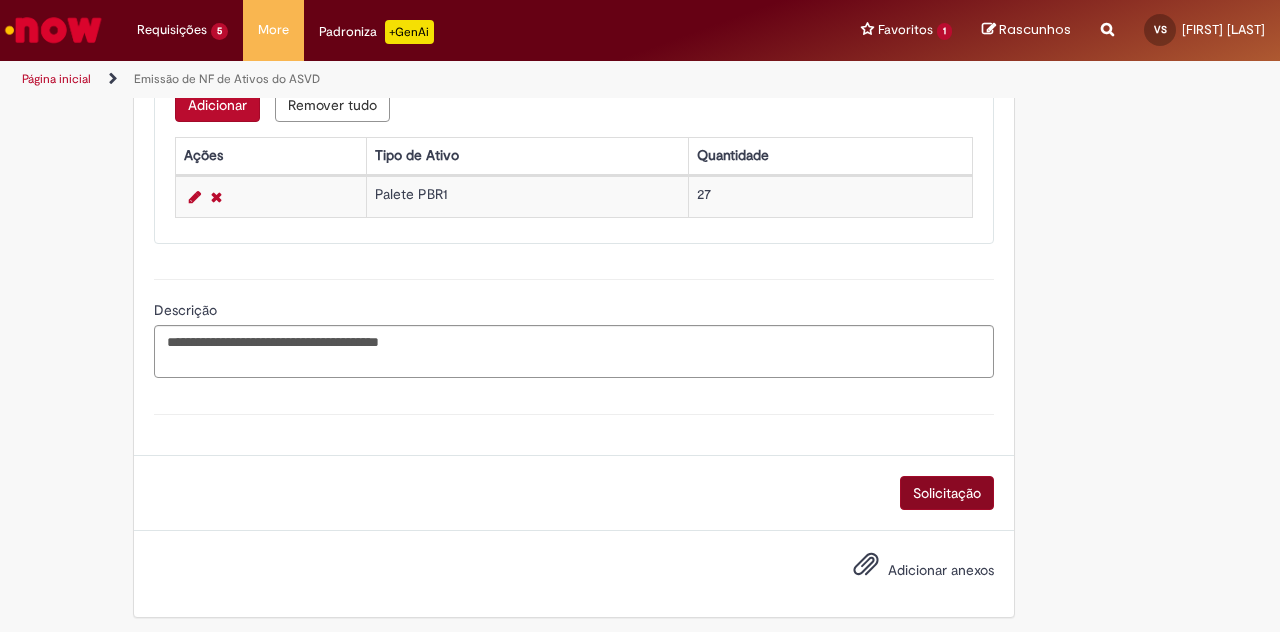 scroll, scrollTop: 1033, scrollLeft: 0, axis: vertical 